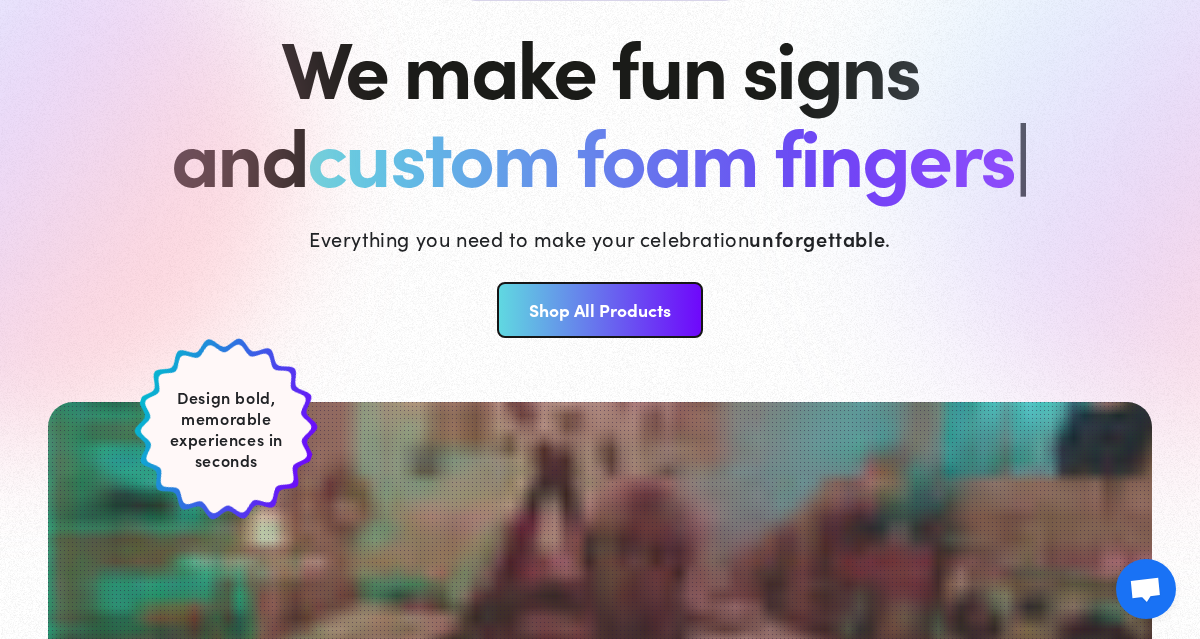scroll, scrollTop: 325, scrollLeft: 0, axis: vertical 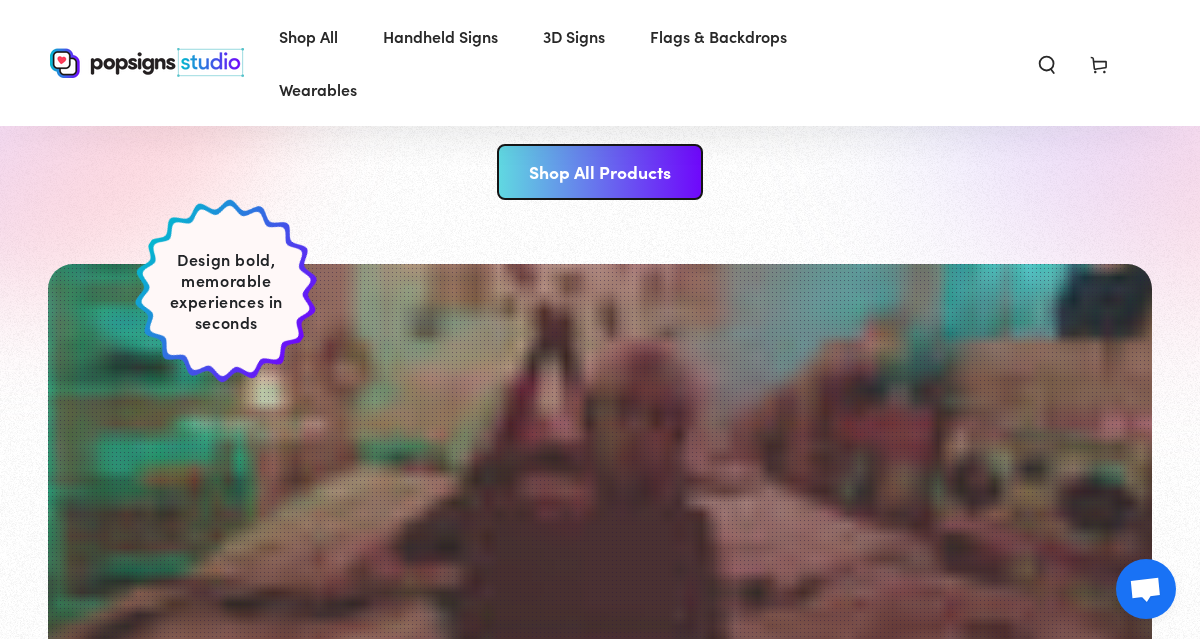 click 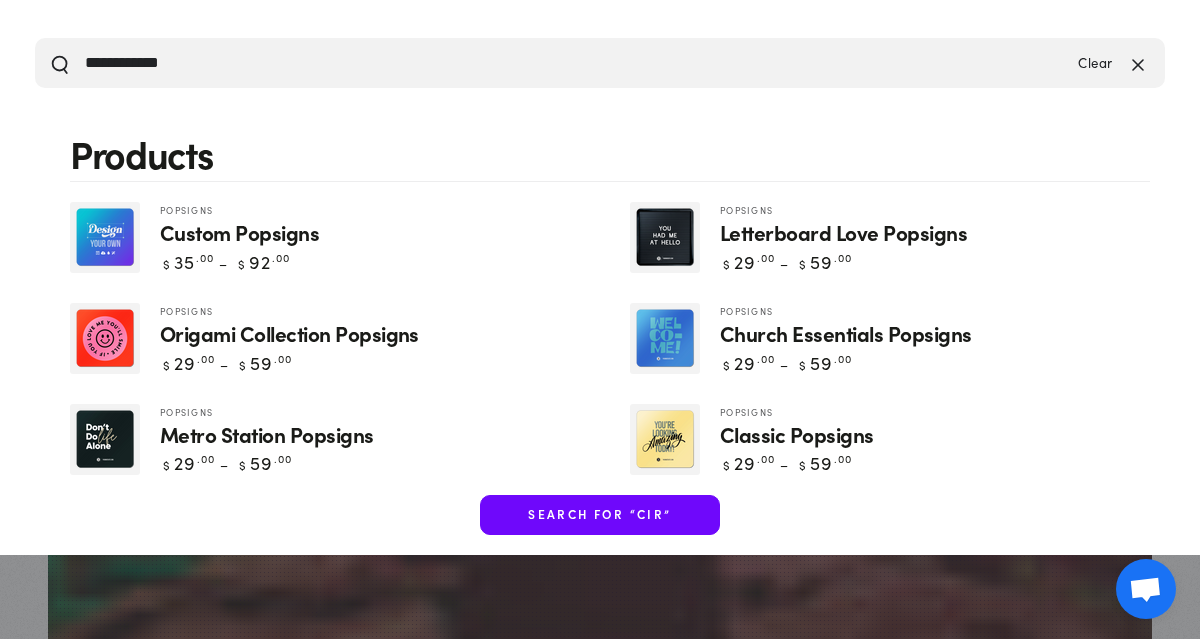 type on "**********" 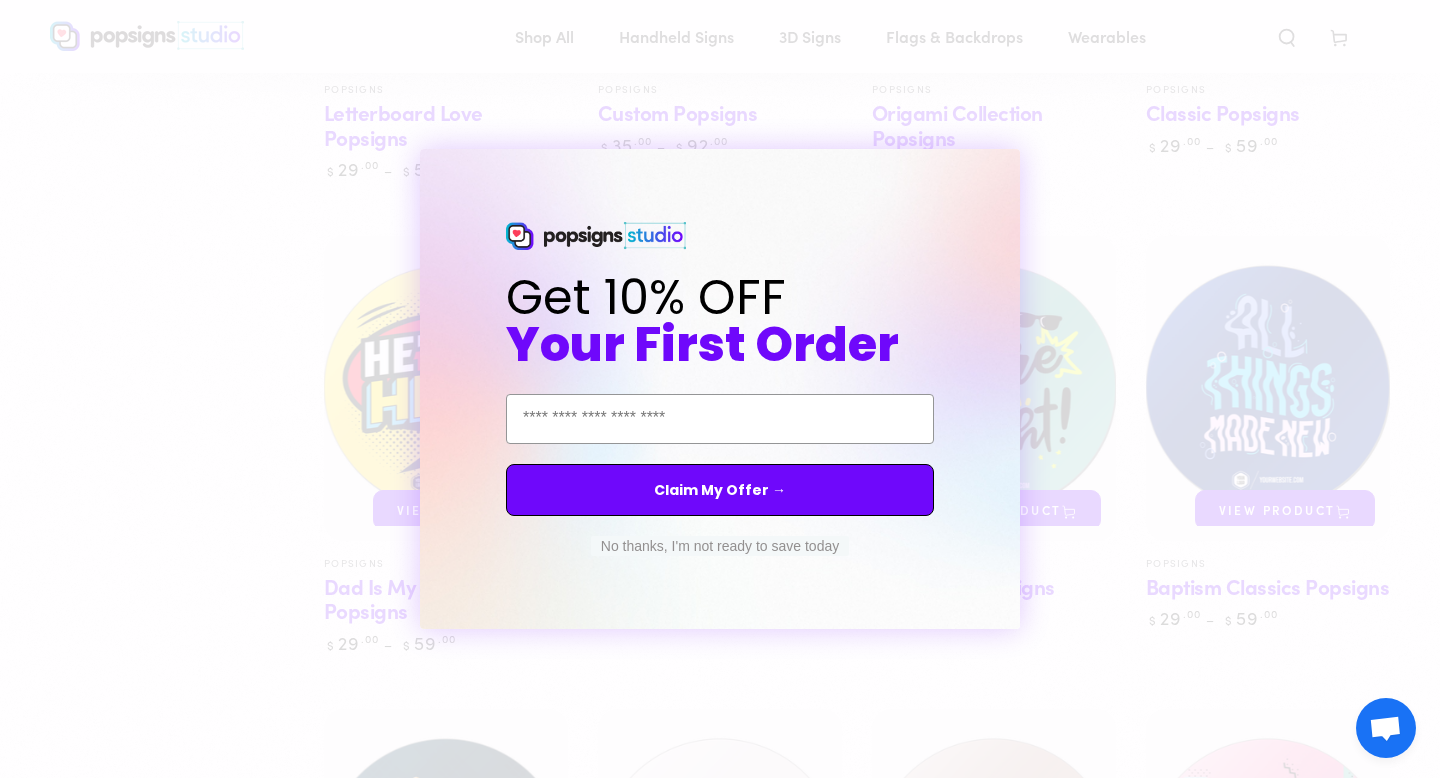 scroll, scrollTop: 729, scrollLeft: 0, axis: vertical 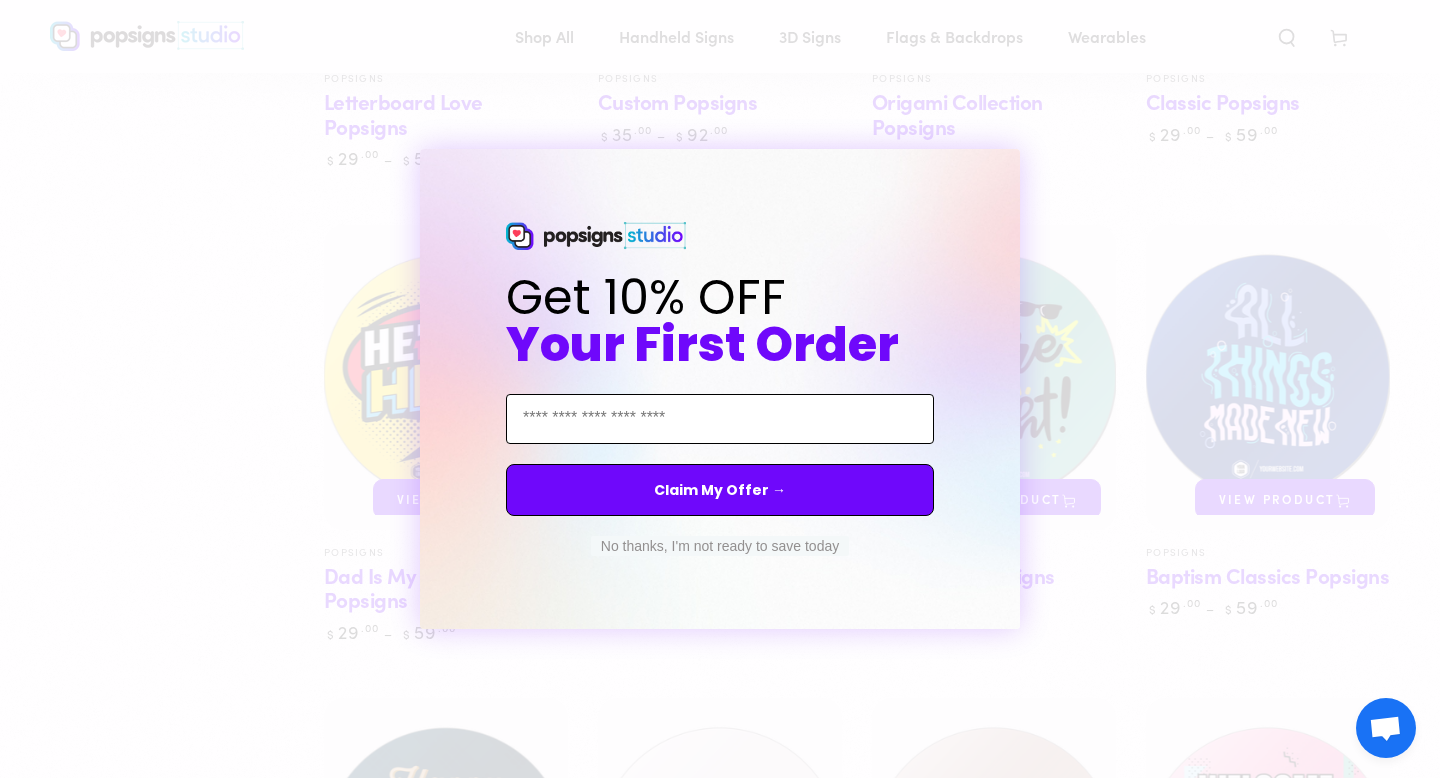 click on "Email Address" at bounding box center [720, 419] 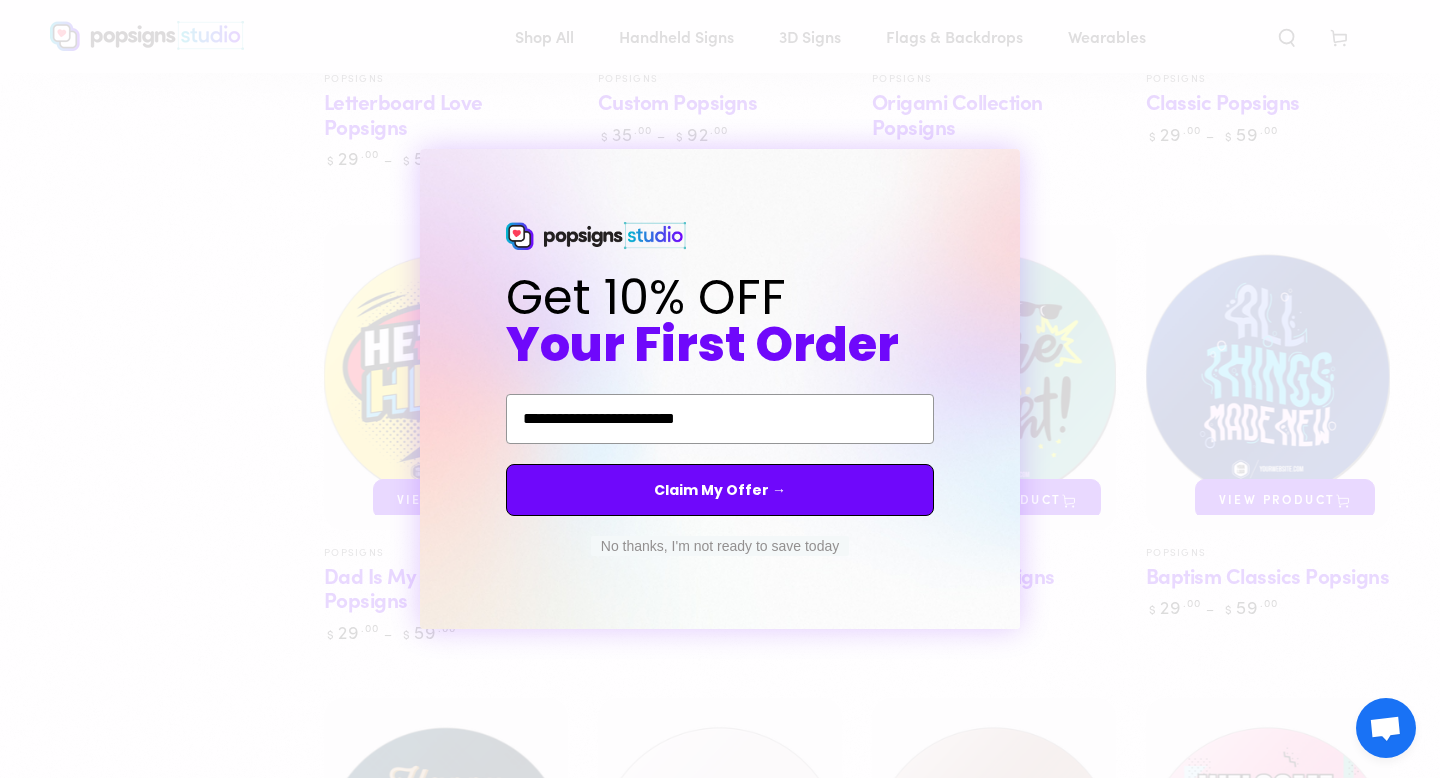 type on "**********" 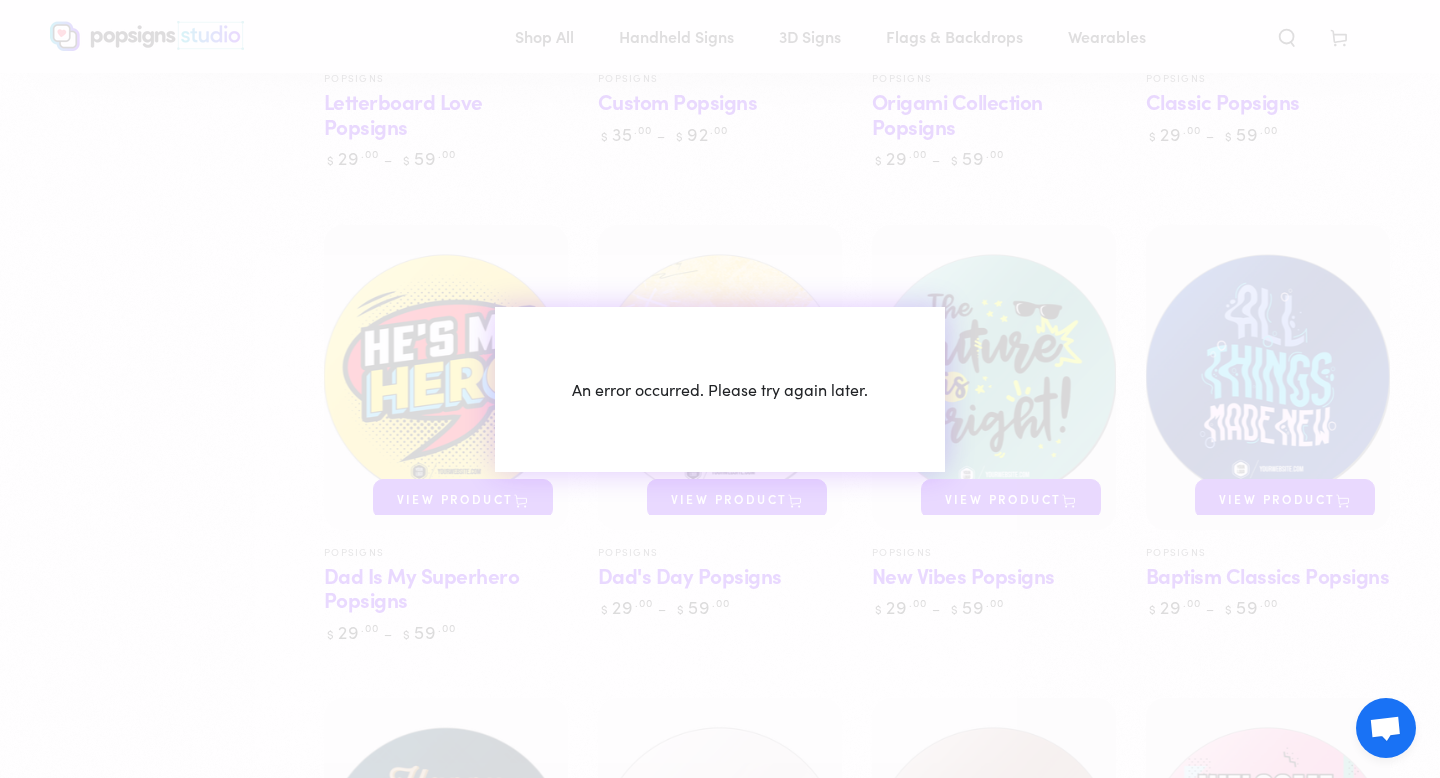 click on "Close dialog An error occurred. Please try again later." at bounding box center [720, 389] 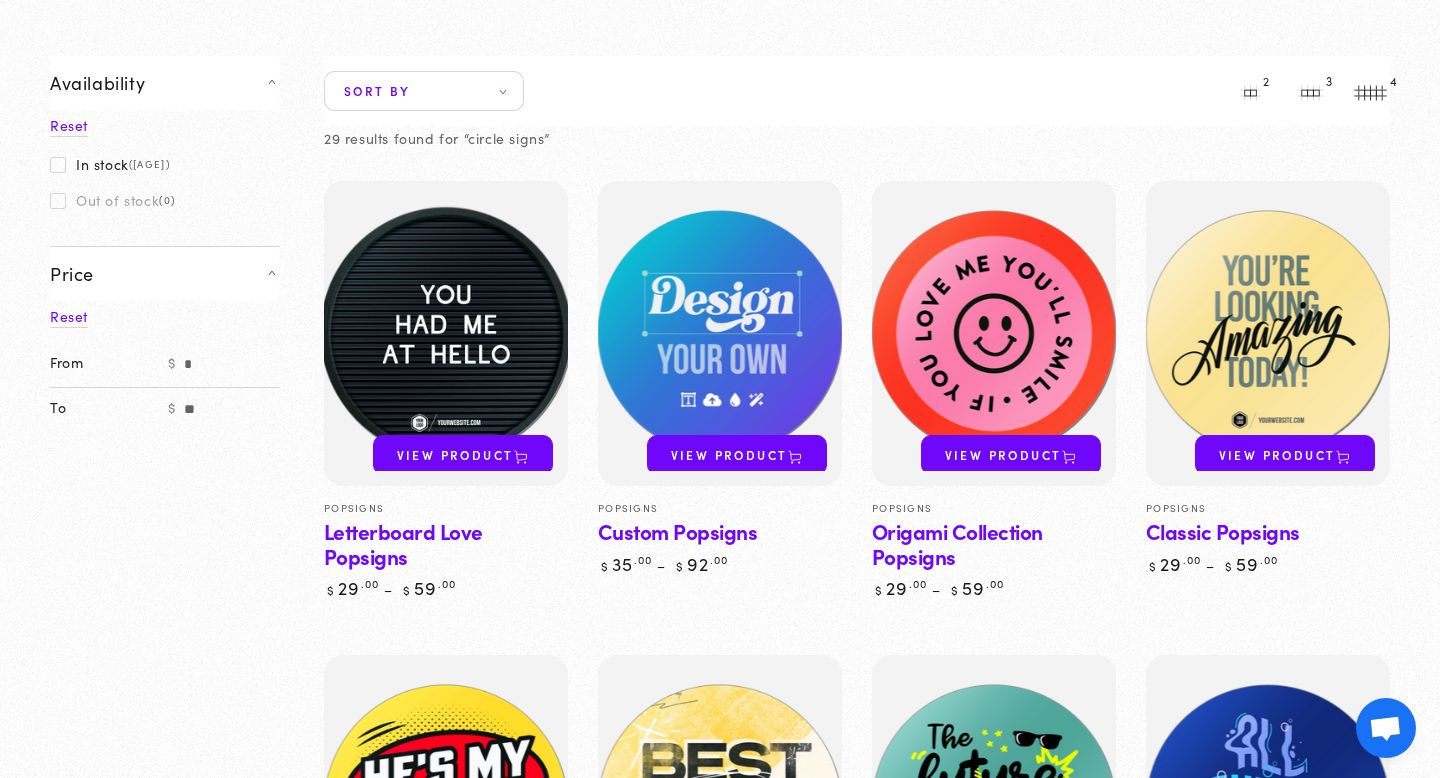 scroll, scrollTop: 302, scrollLeft: 0, axis: vertical 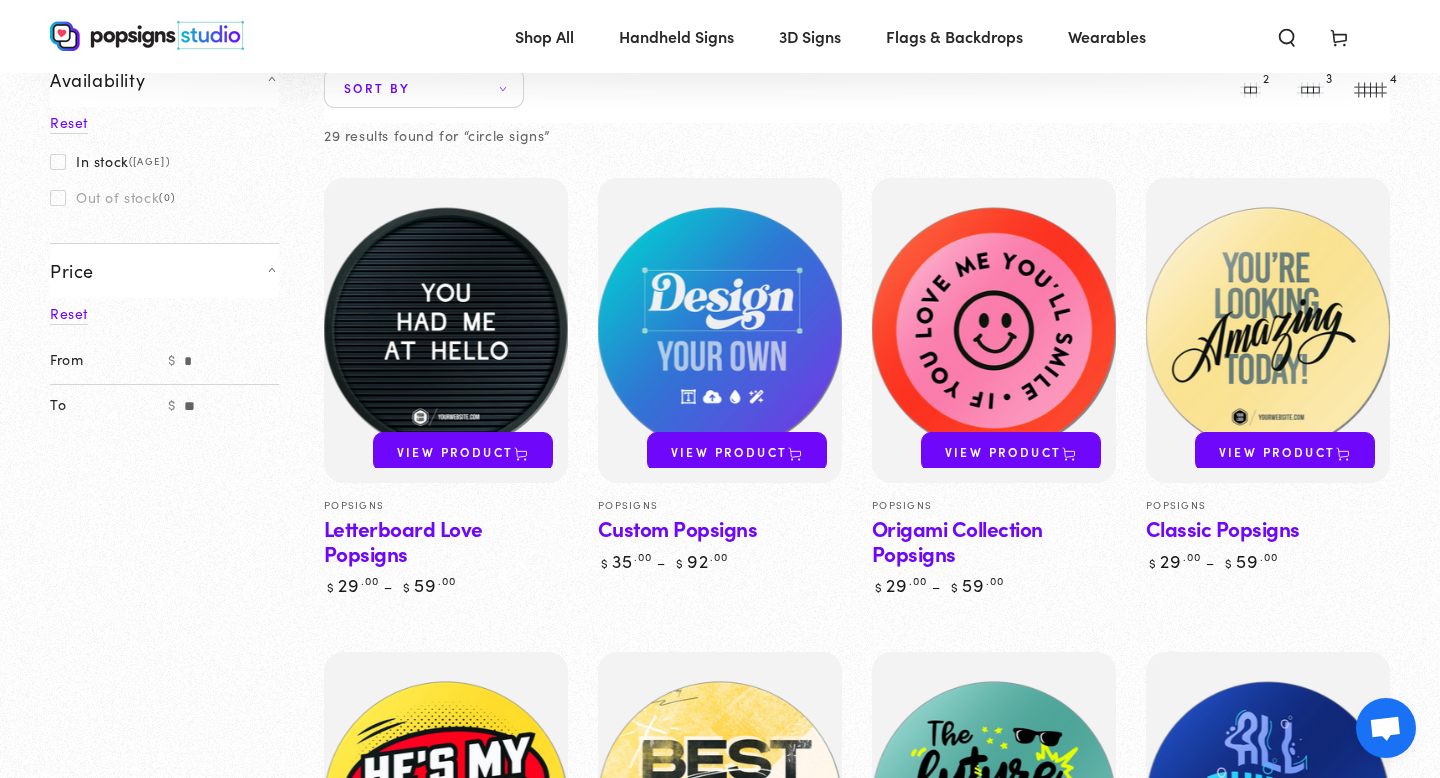 click on "View product" at bounding box center [1011, 452] 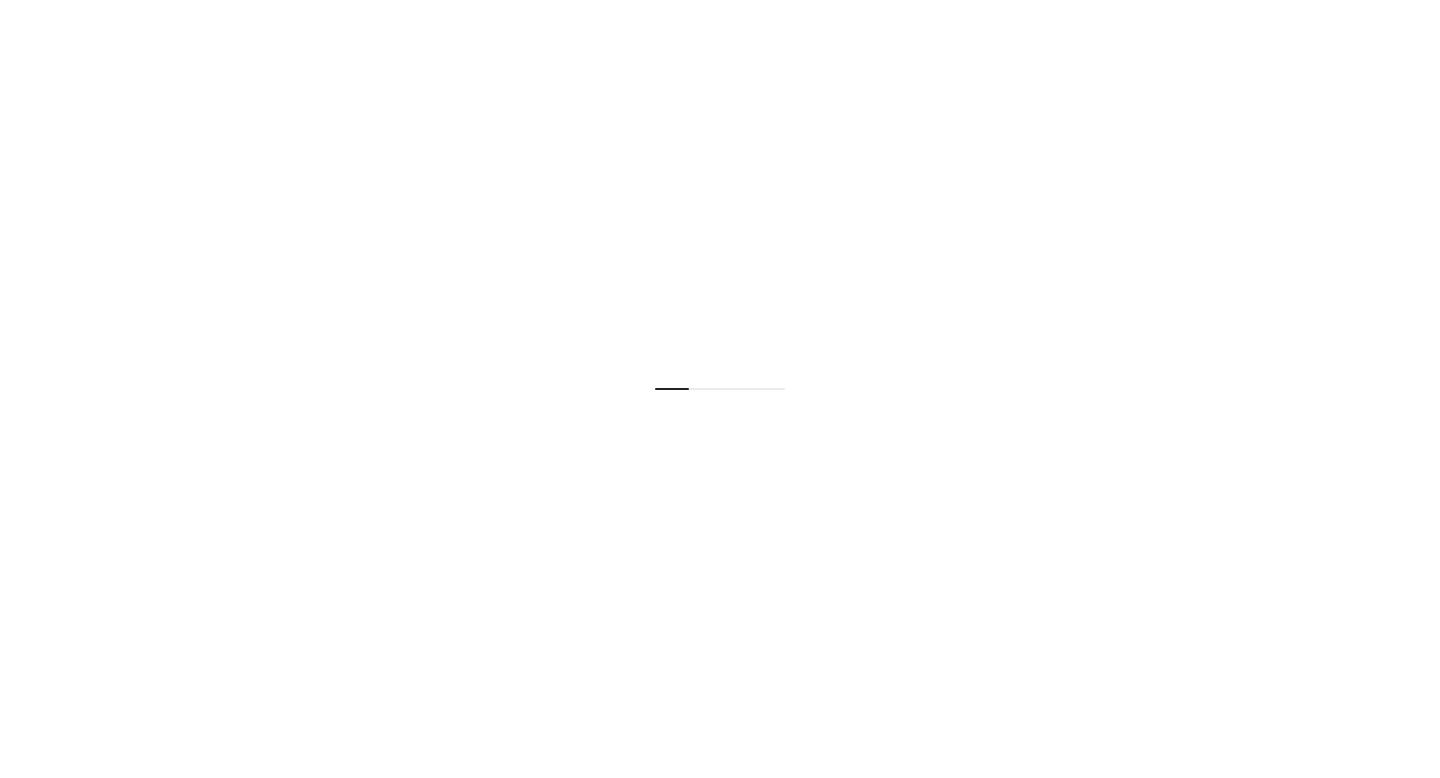 scroll, scrollTop: 0, scrollLeft: 0, axis: both 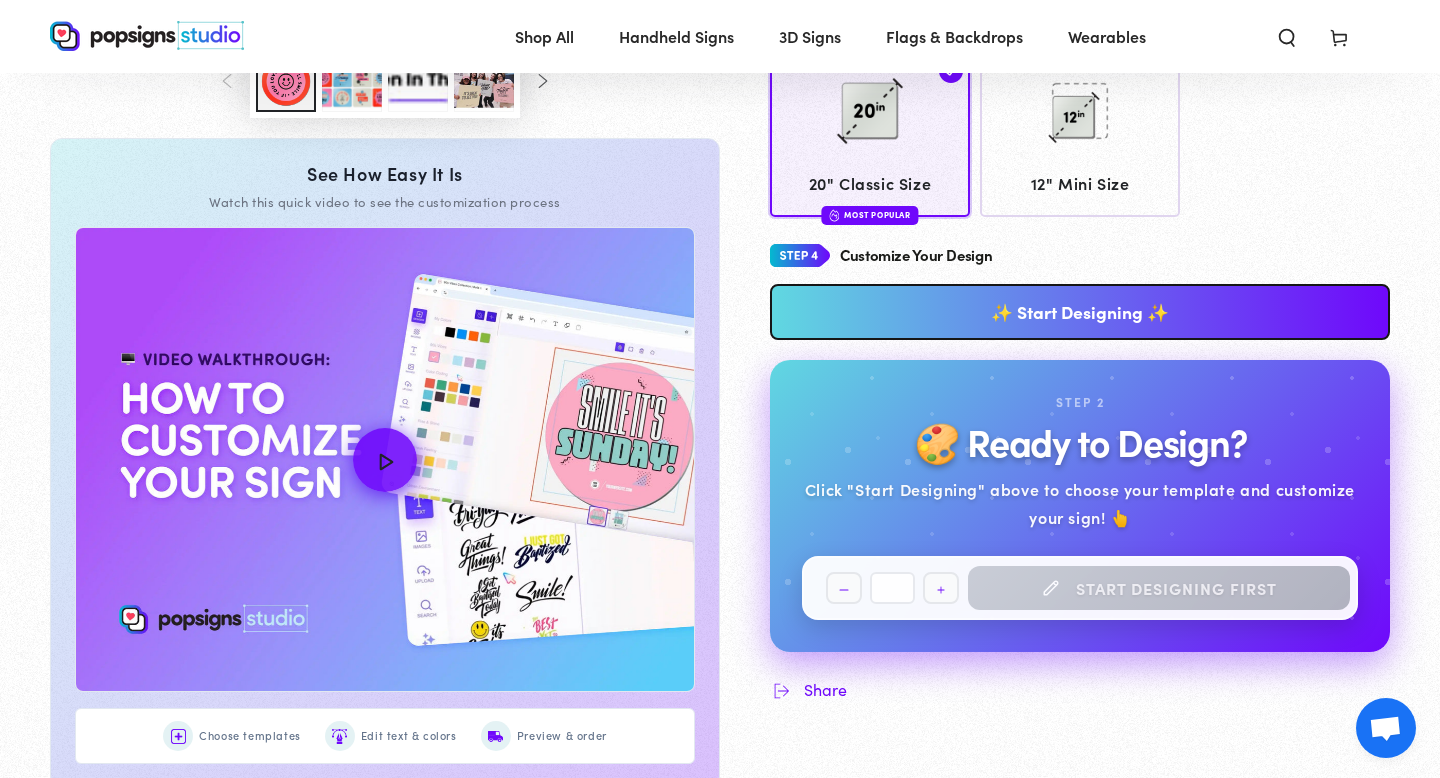 click on "✨ Start Designing ✨" at bounding box center [1080, 312] 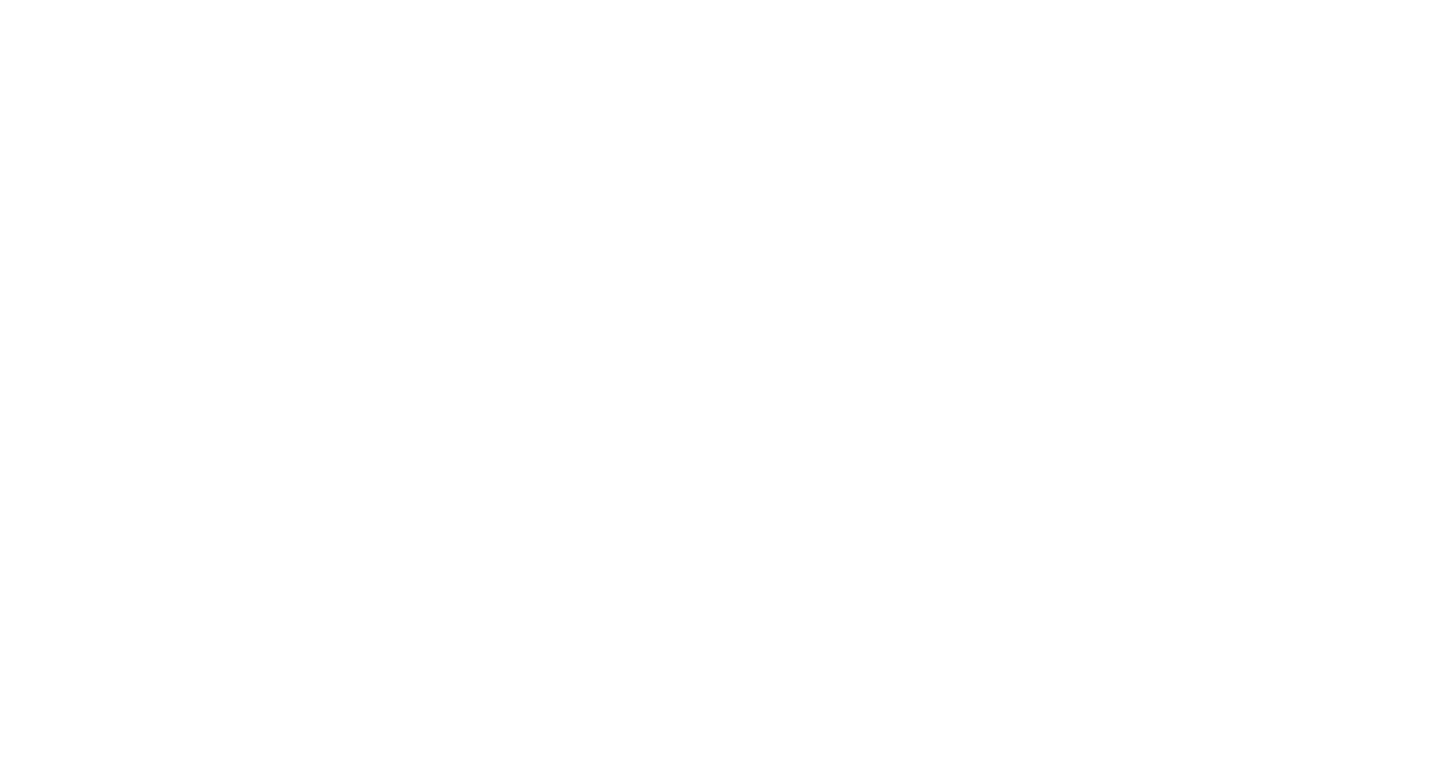 scroll, scrollTop: 0, scrollLeft: 0, axis: both 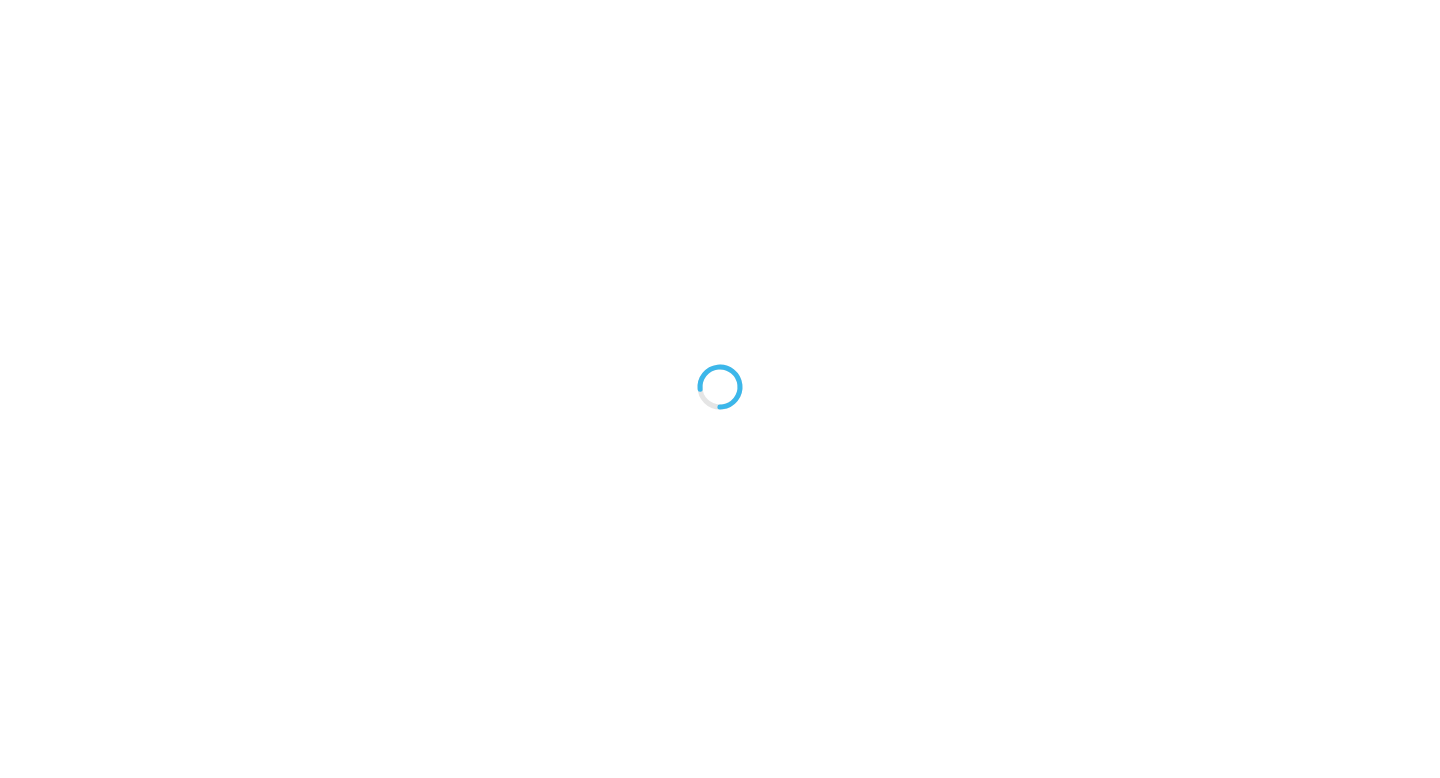 type on "An ancient tree with a door leading to a magical world" 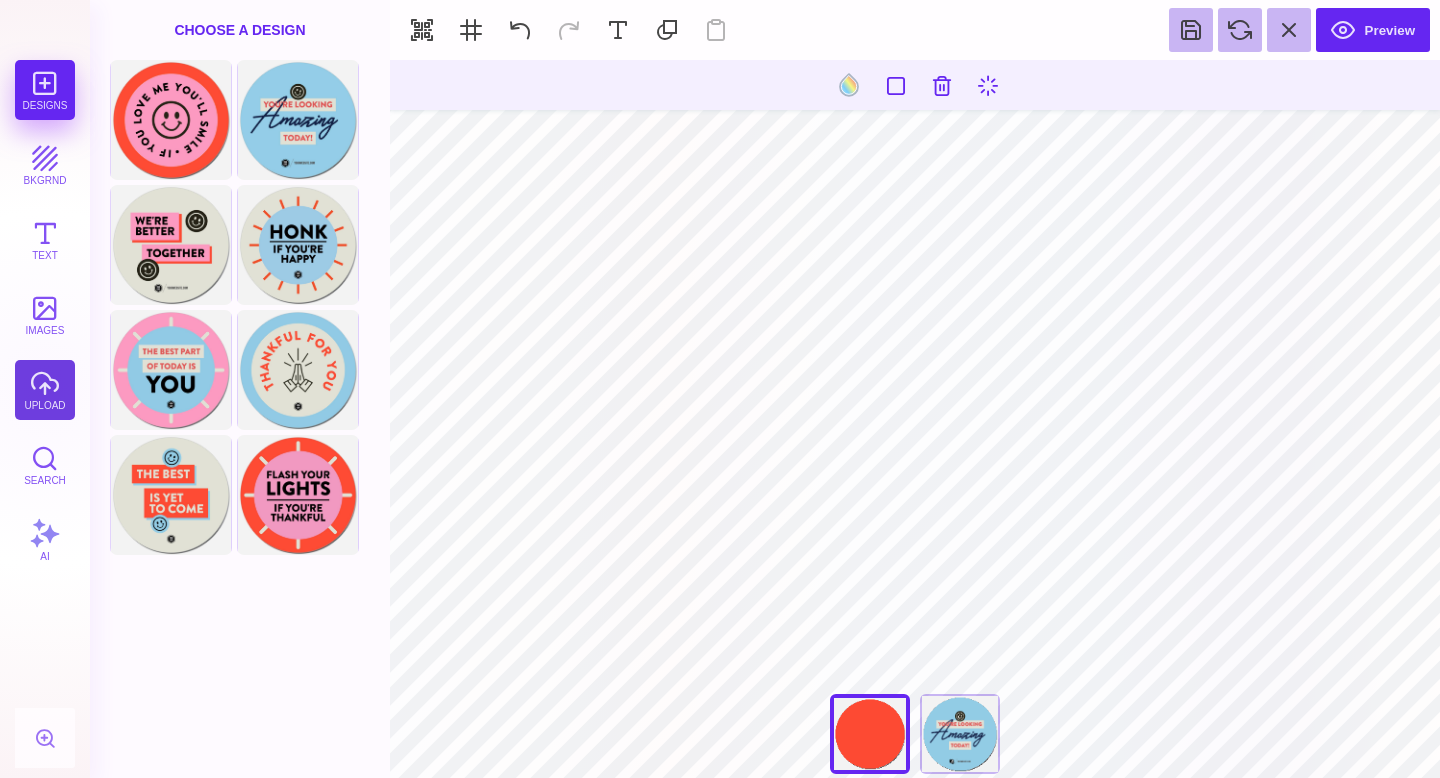 click on "upload" at bounding box center (45, 390) 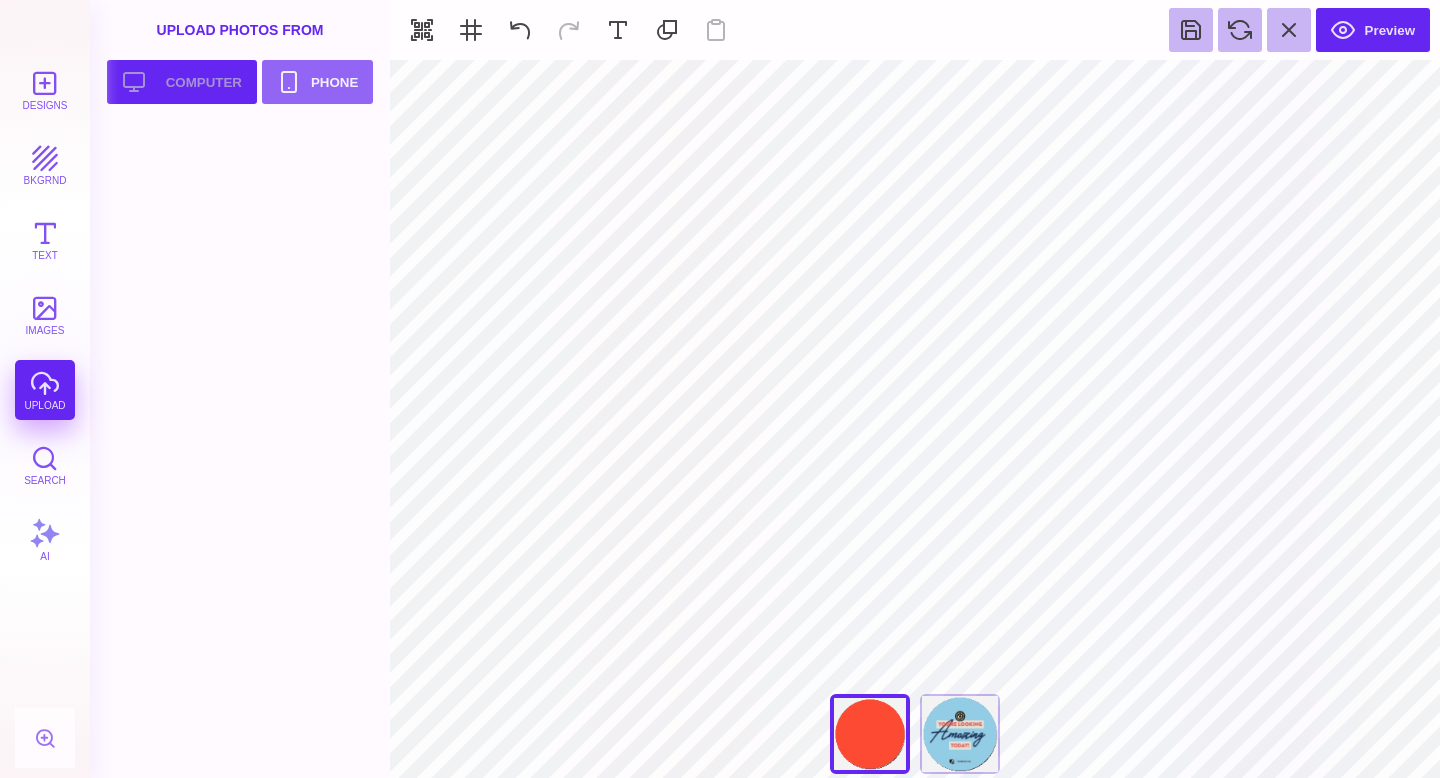 click on "Upload your artwork
Computer" at bounding box center [182, 82] 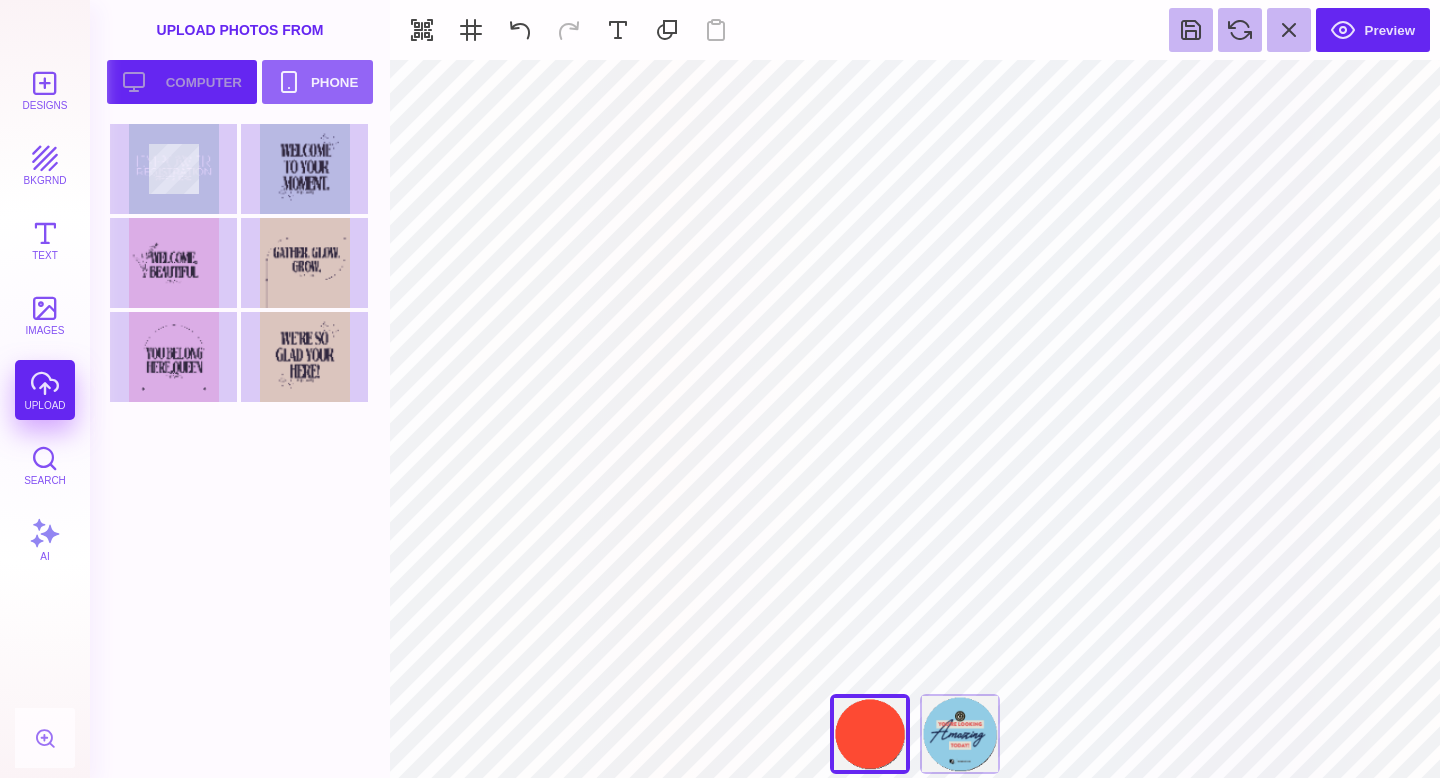 click on "Upload your artwork
Computer" at bounding box center (182, 82) 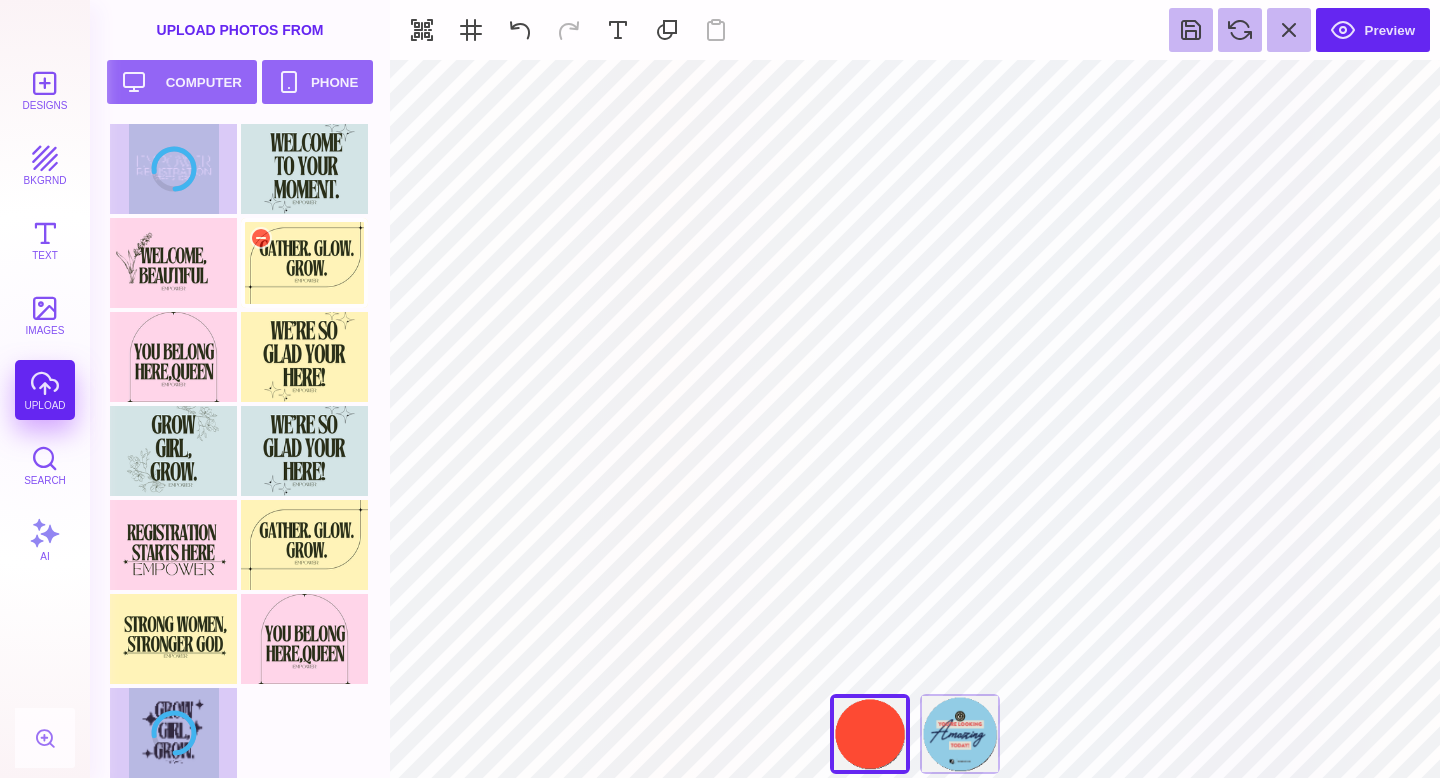 scroll, scrollTop: 4, scrollLeft: 0, axis: vertical 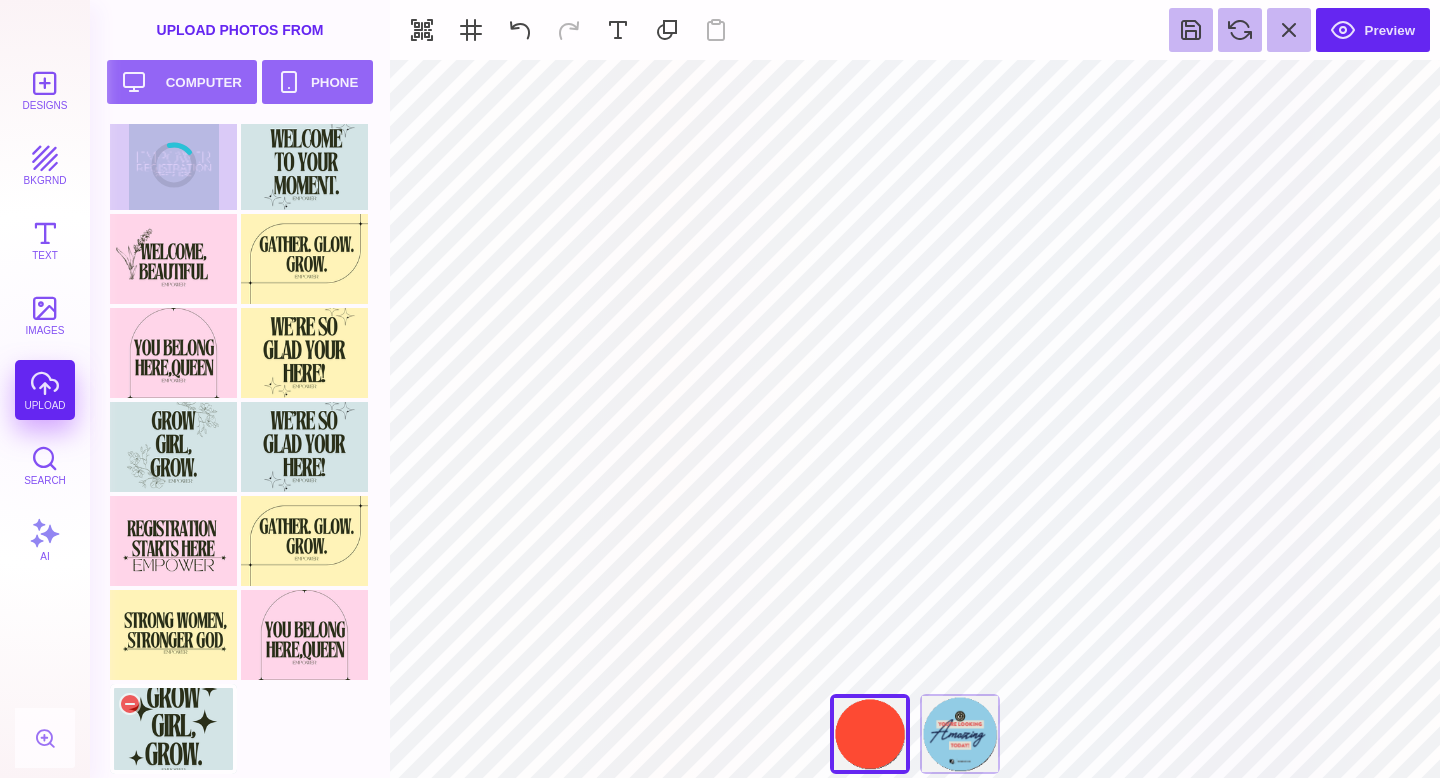 click at bounding box center (173, 729) 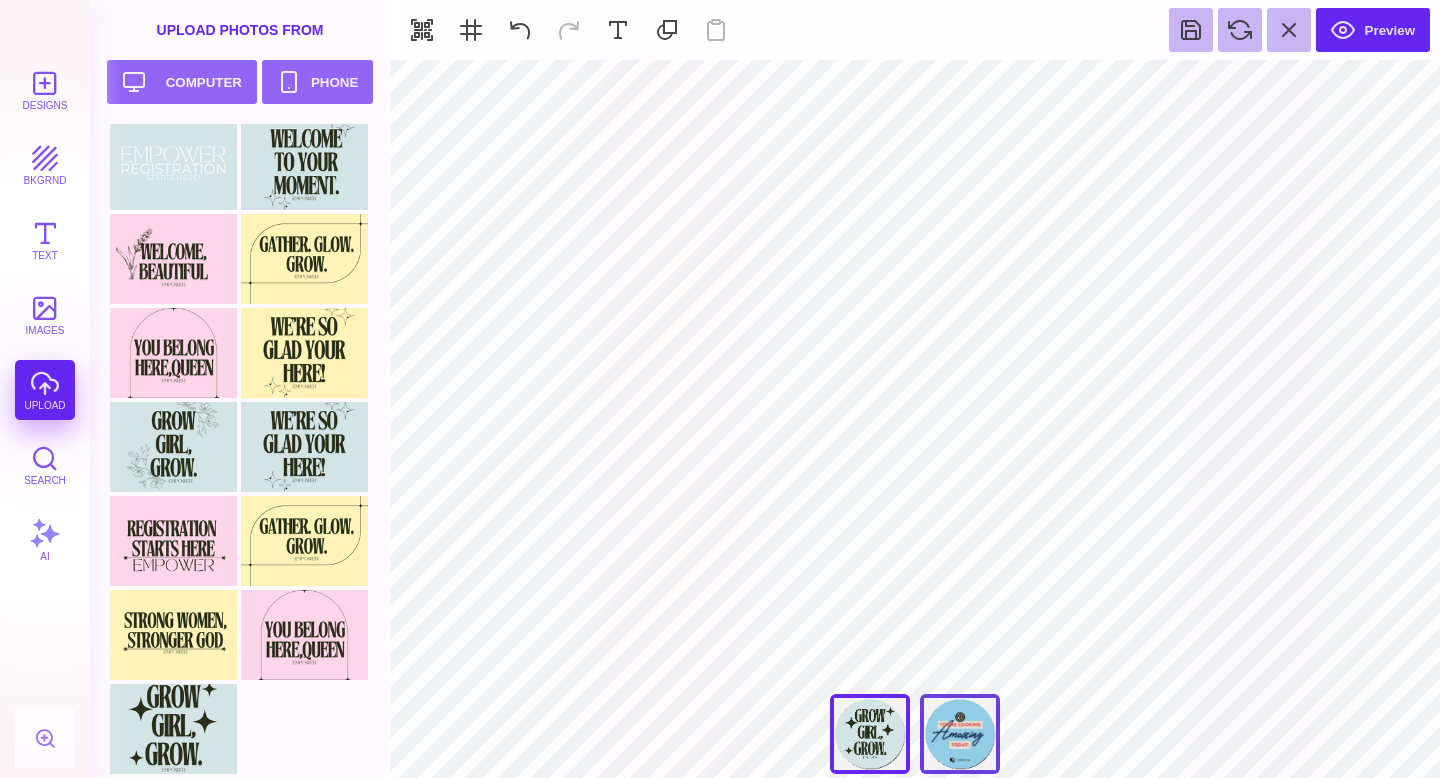 click on "If You Love Me You'll Smile" at bounding box center [960, 734] 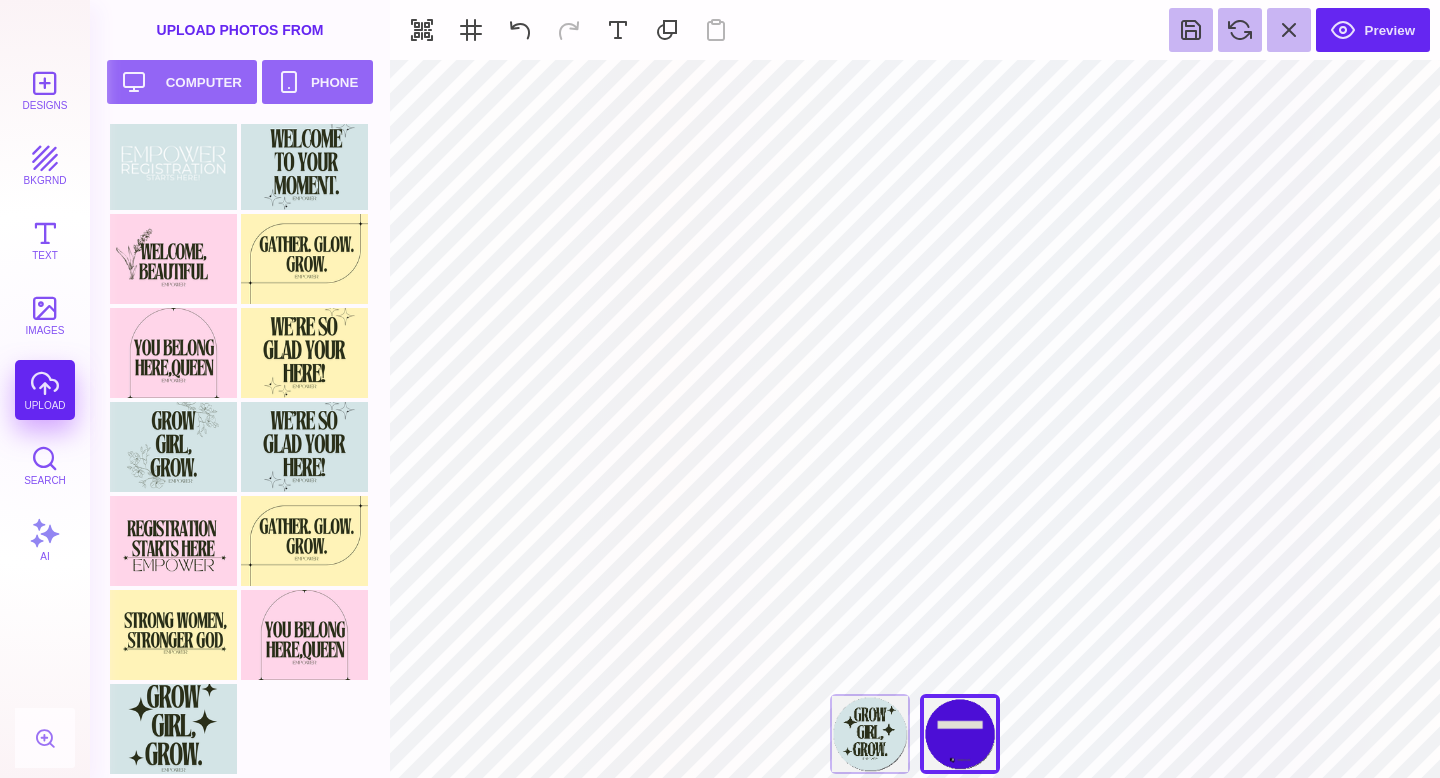 type on "#000000" 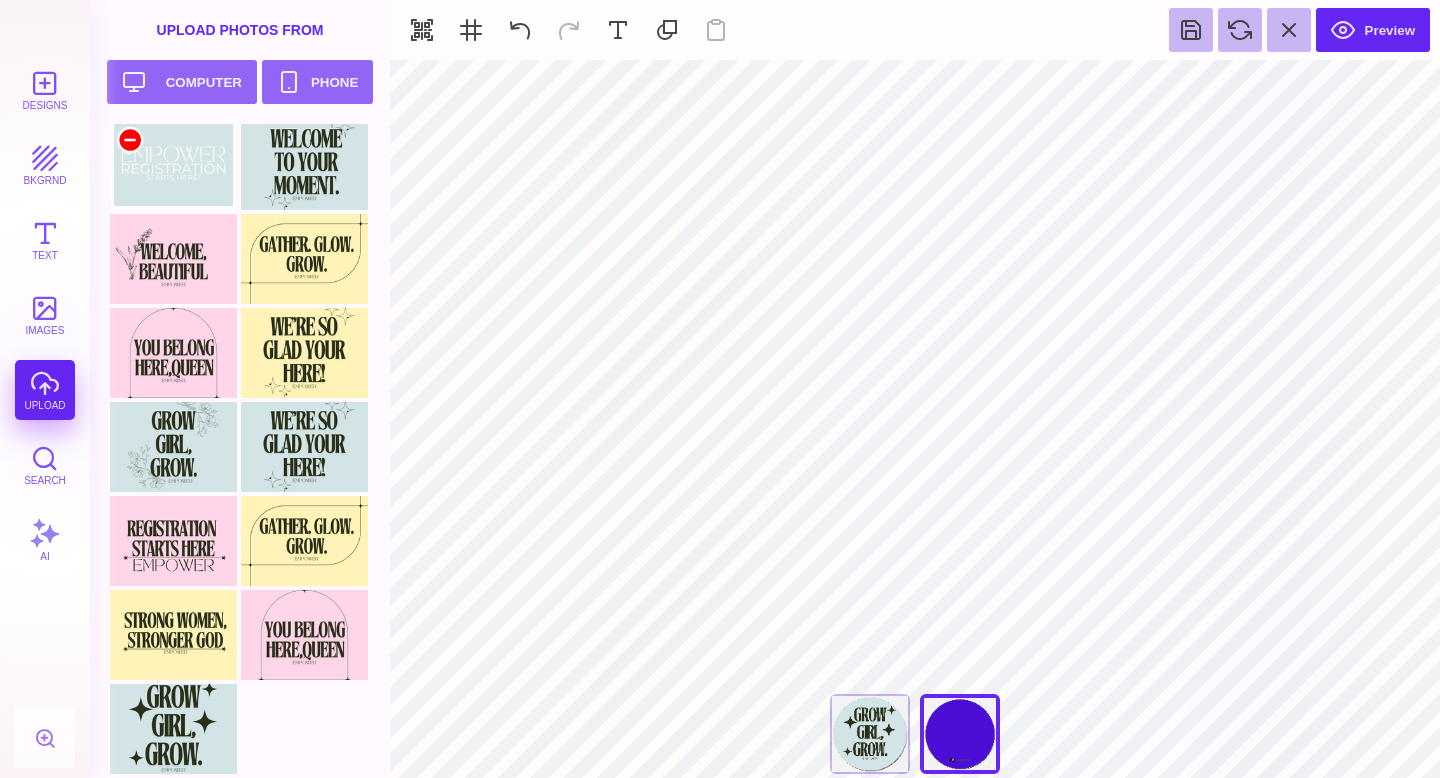 click at bounding box center (130, 140) 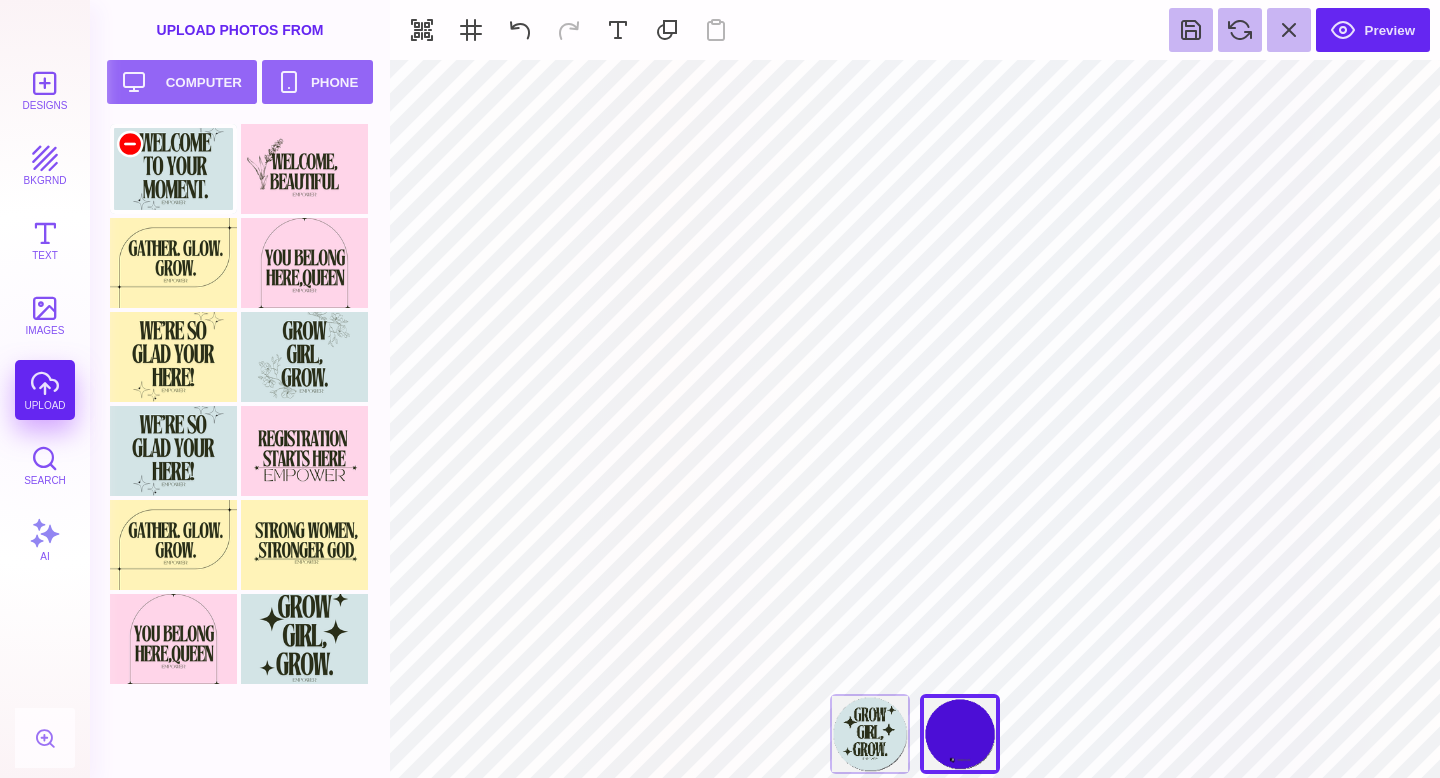 scroll, scrollTop: 0, scrollLeft: 0, axis: both 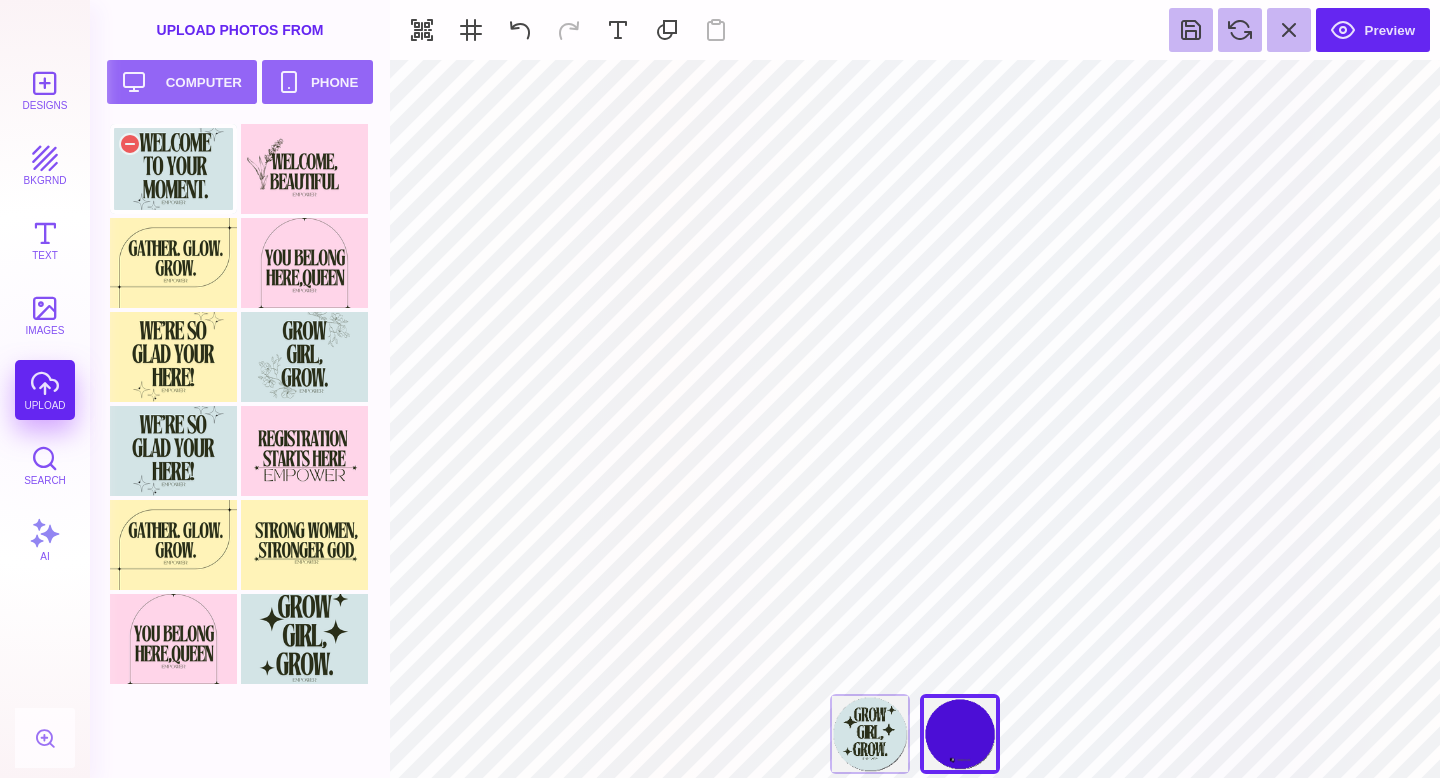 click at bounding box center [173, 169] 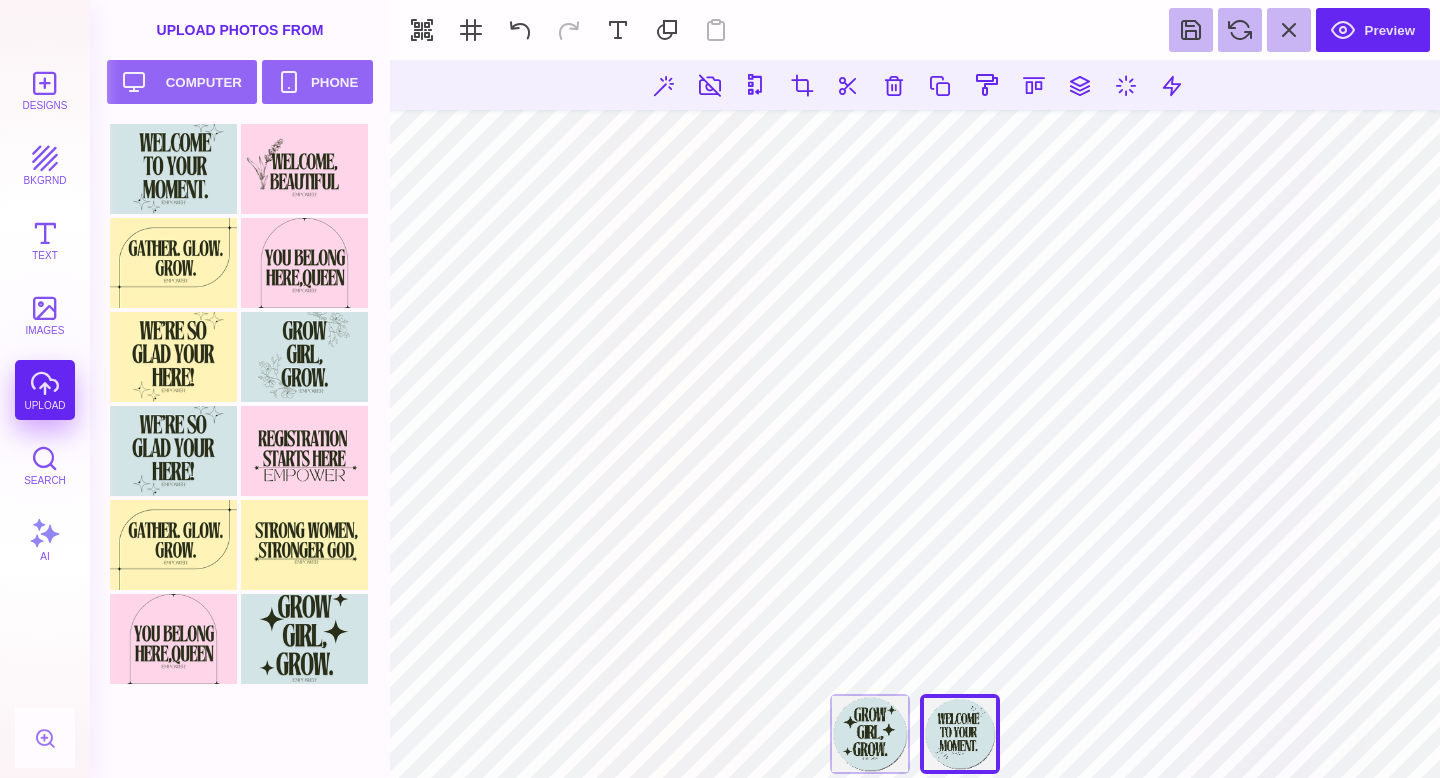 click on "**********" at bounding box center [915, 419] 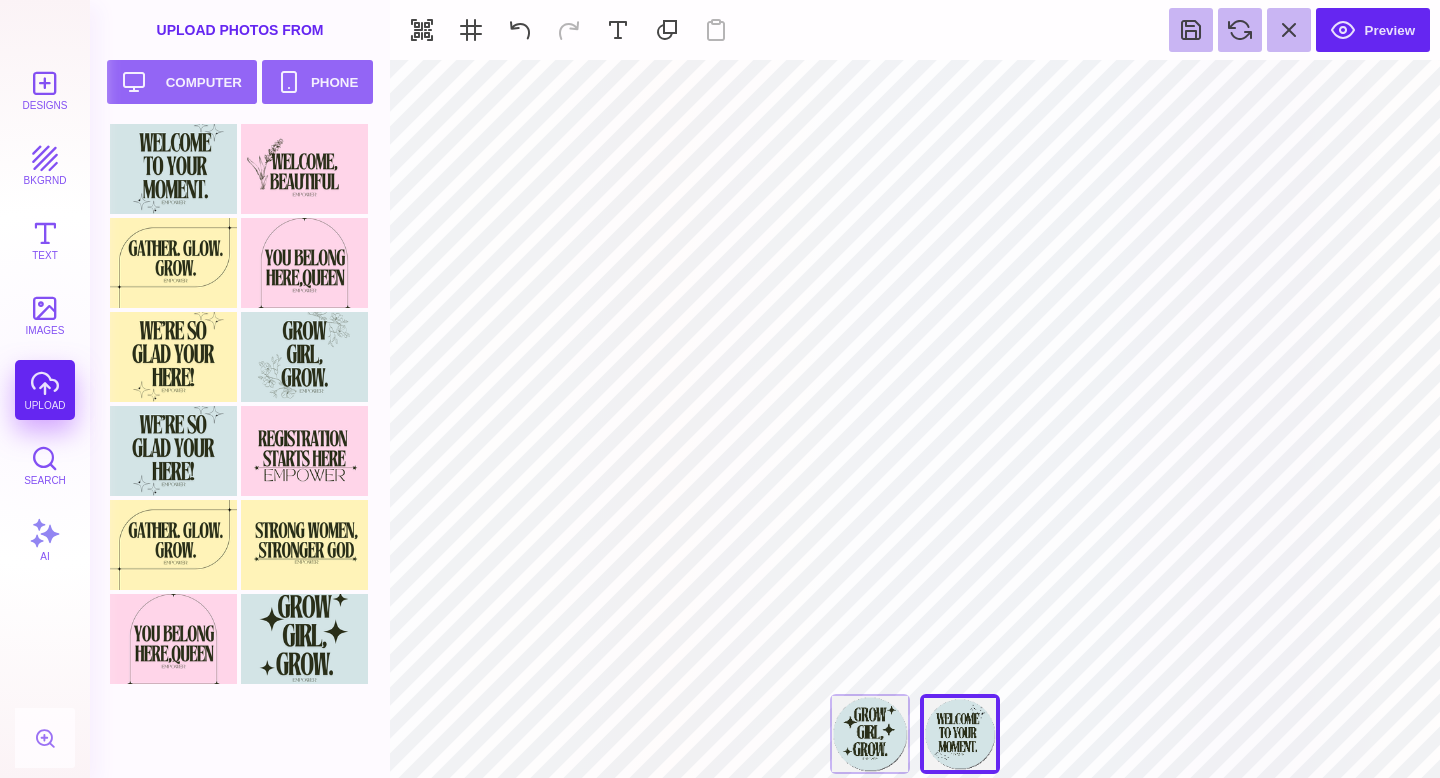 click on "Preview" at bounding box center (915, 30) 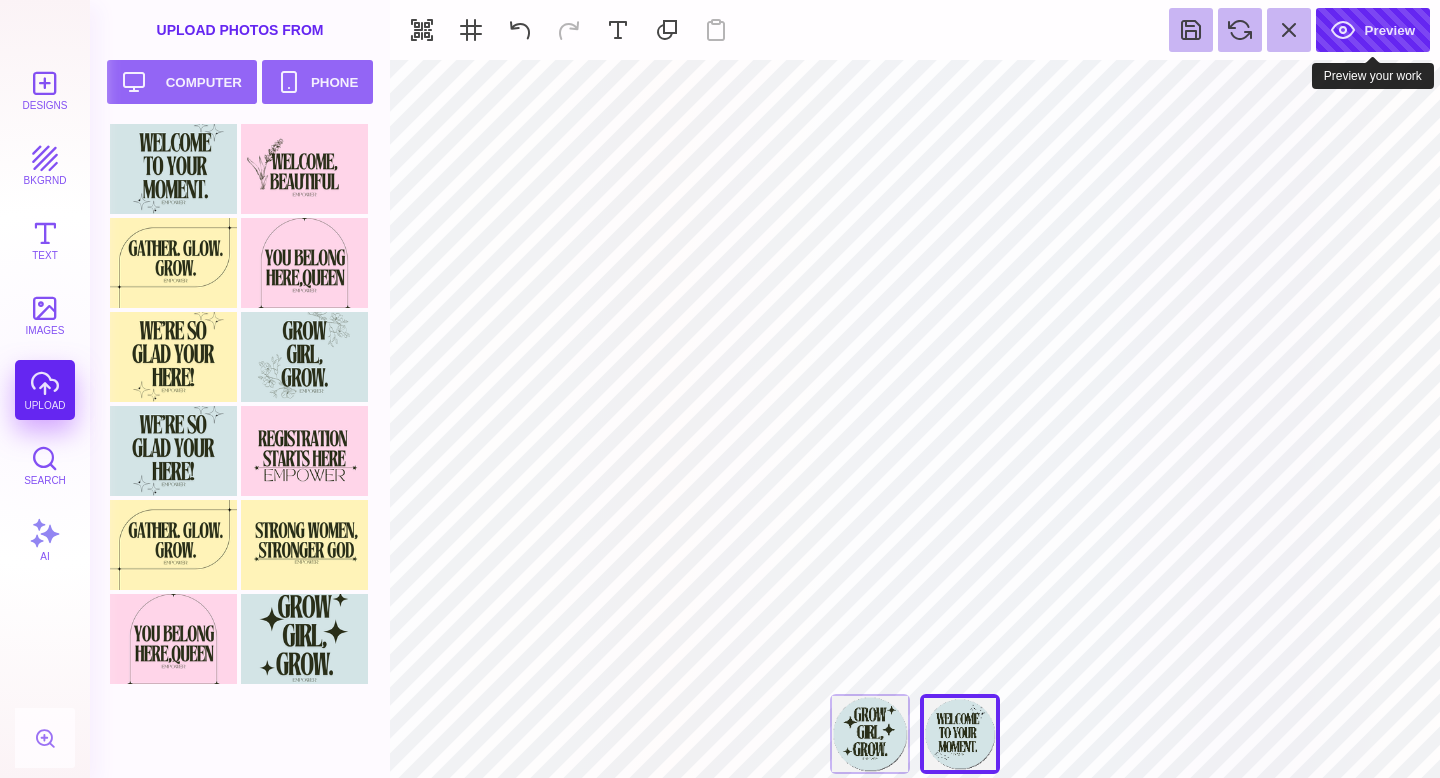 click on "Preview" at bounding box center (1373, 30) 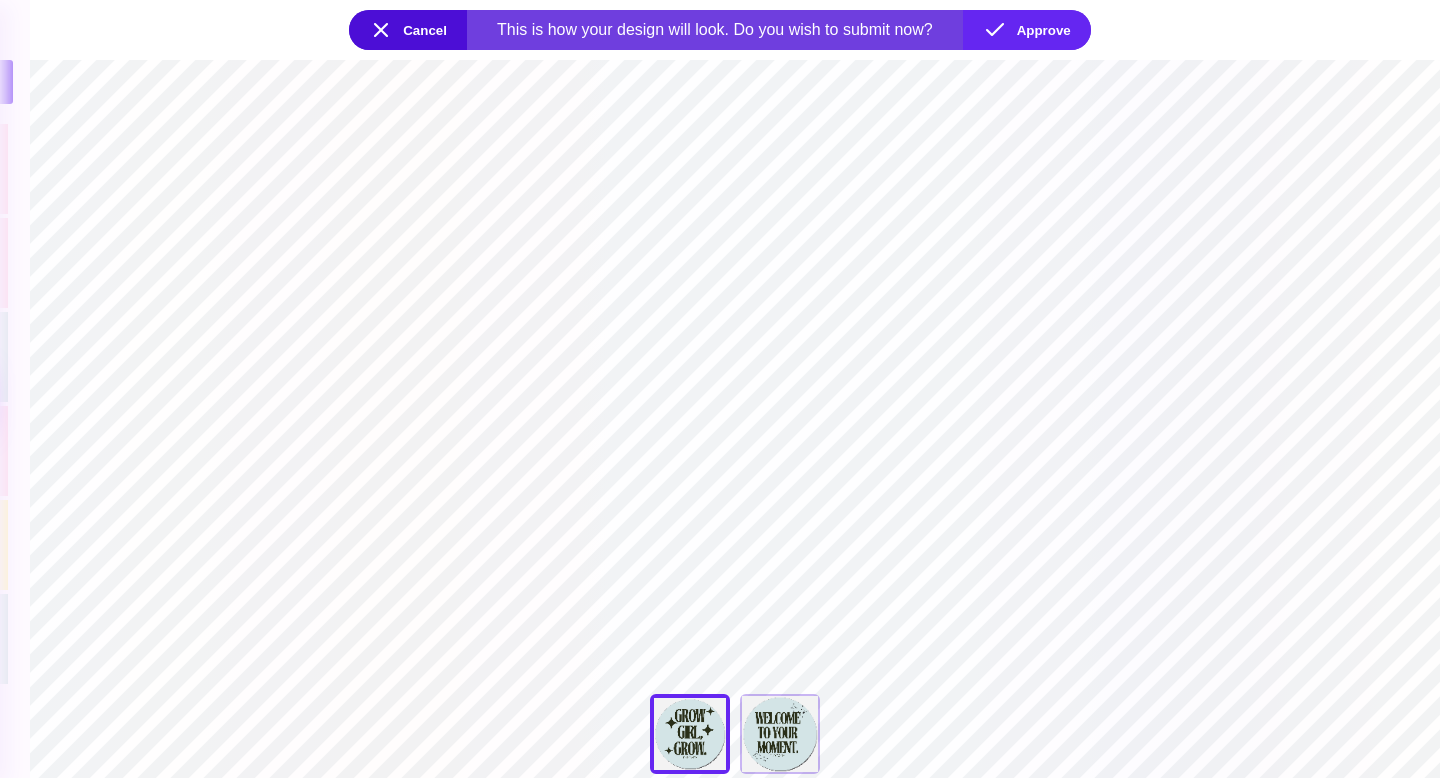 type 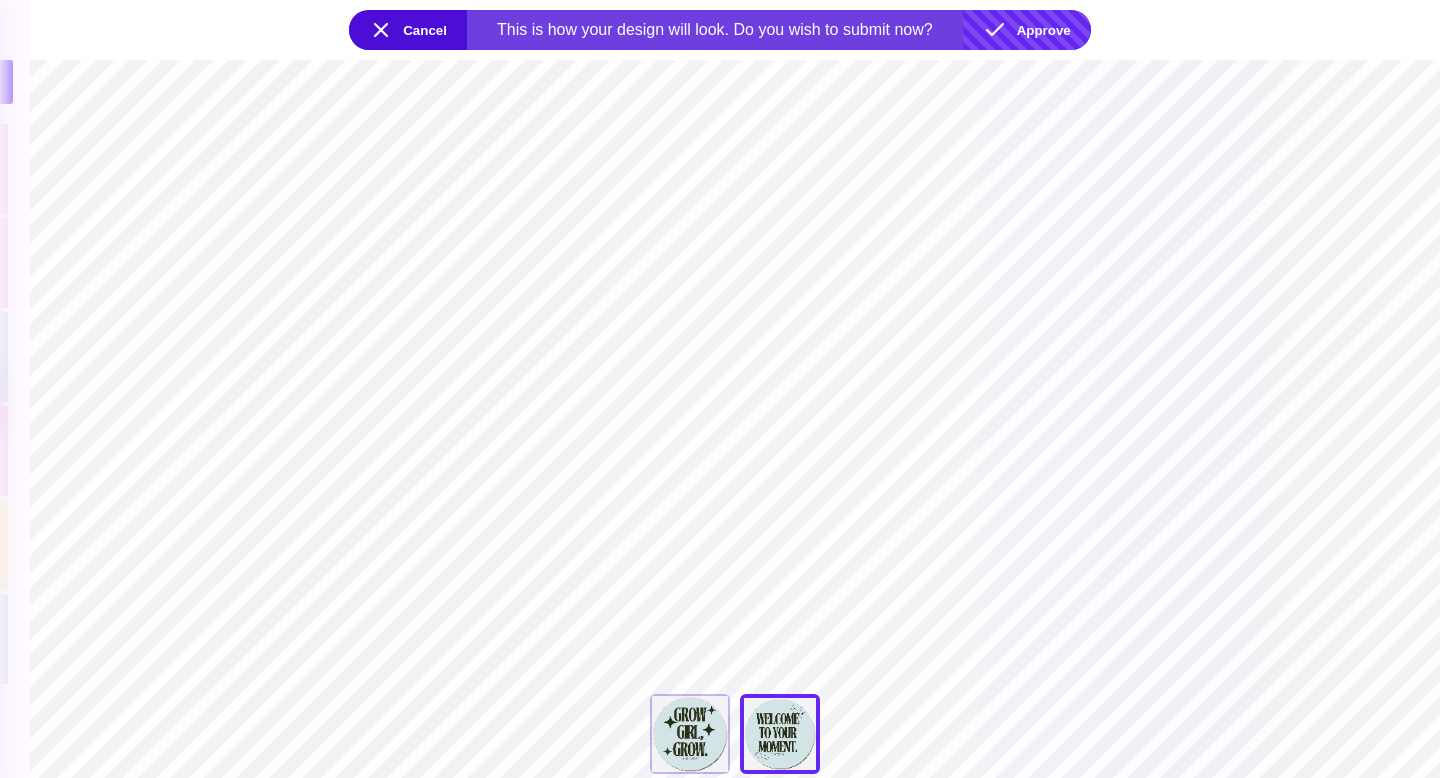 click on "Approve" at bounding box center [1027, 30] 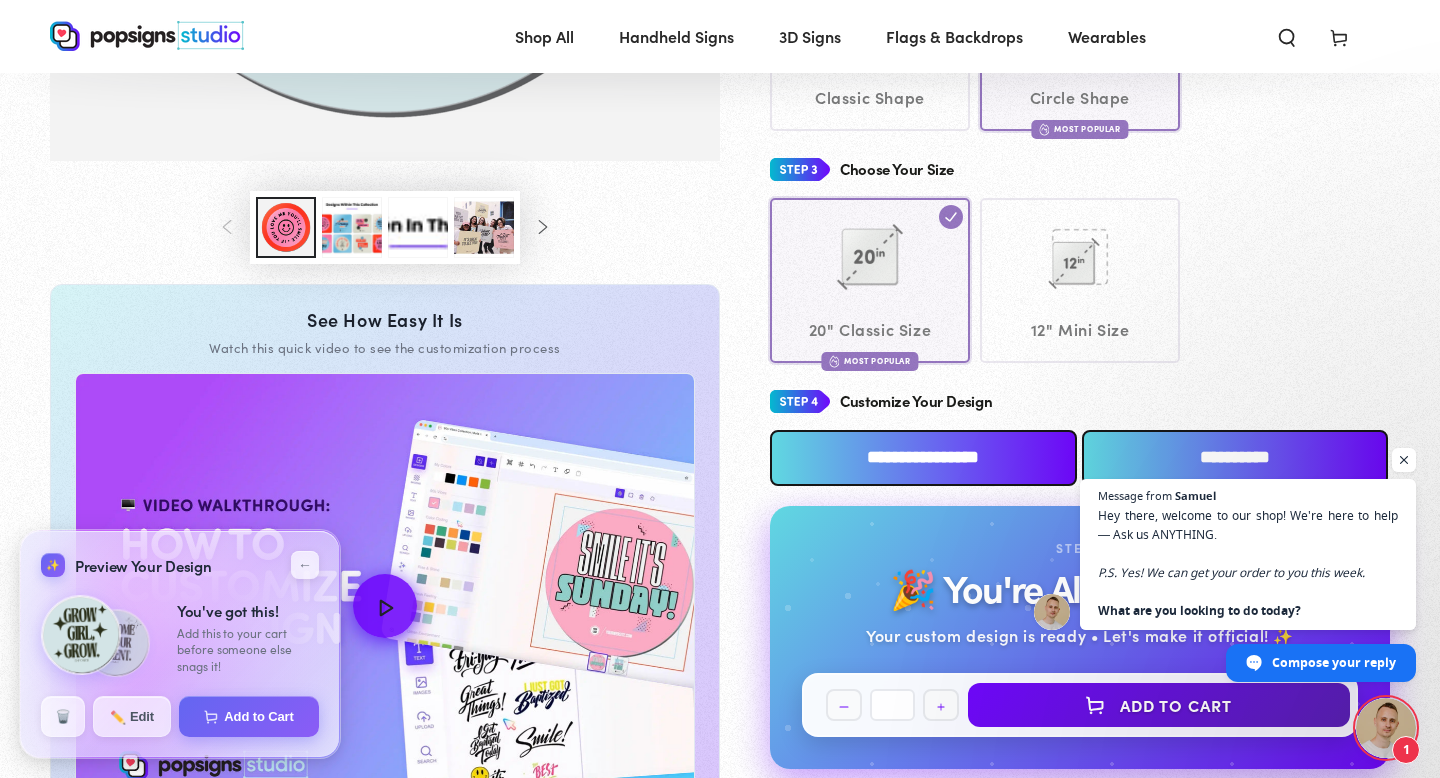 scroll, scrollTop: 653, scrollLeft: 0, axis: vertical 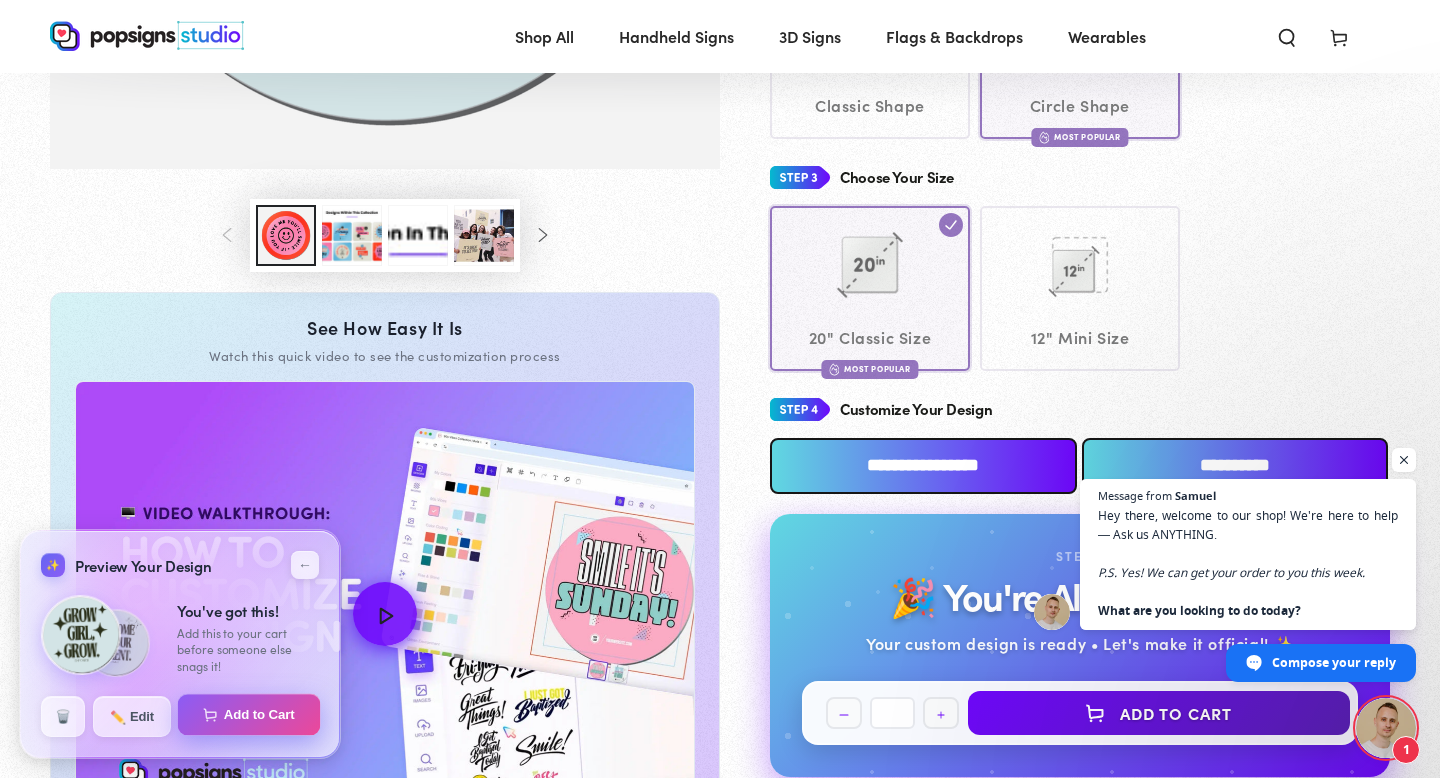 click on "Add to Cart" at bounding box center (249, 715) 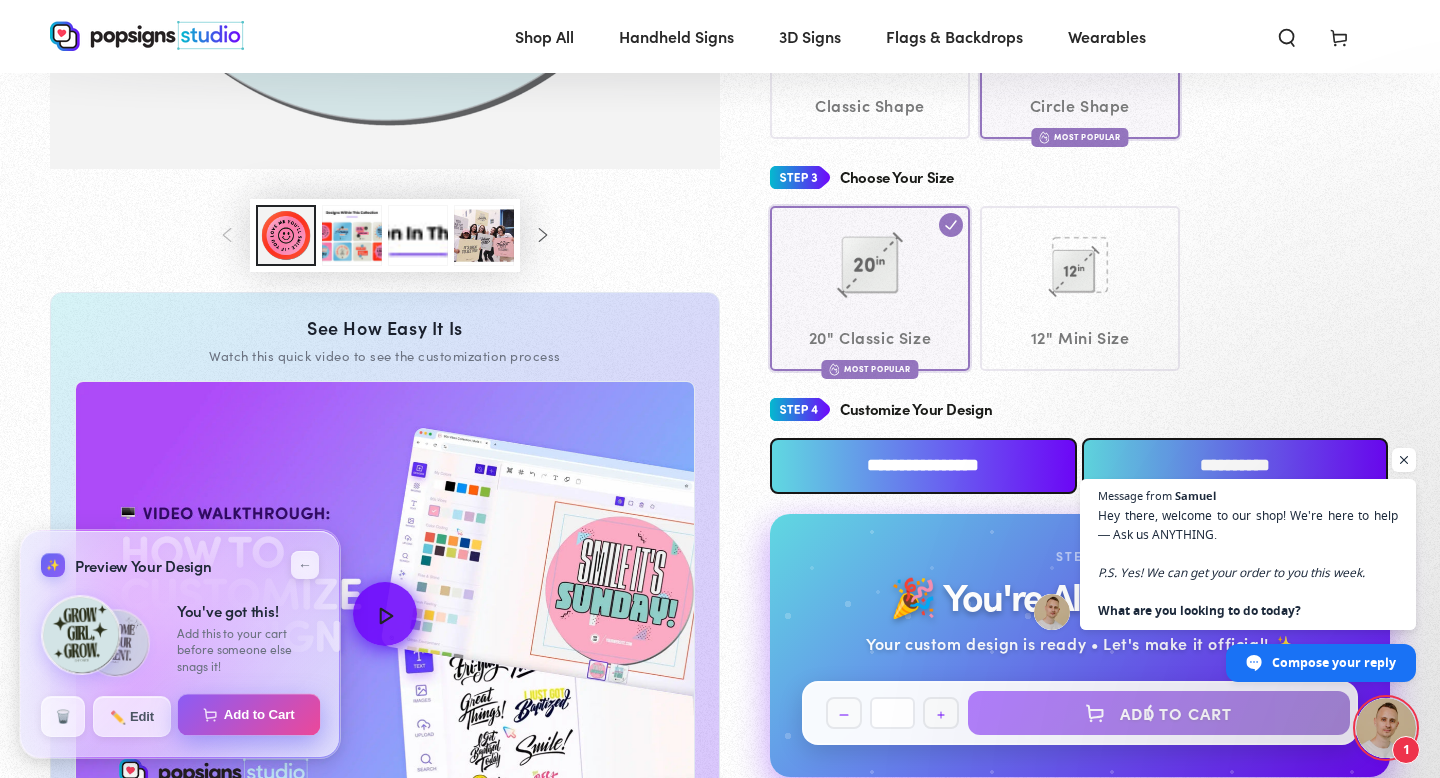 select on "**********" 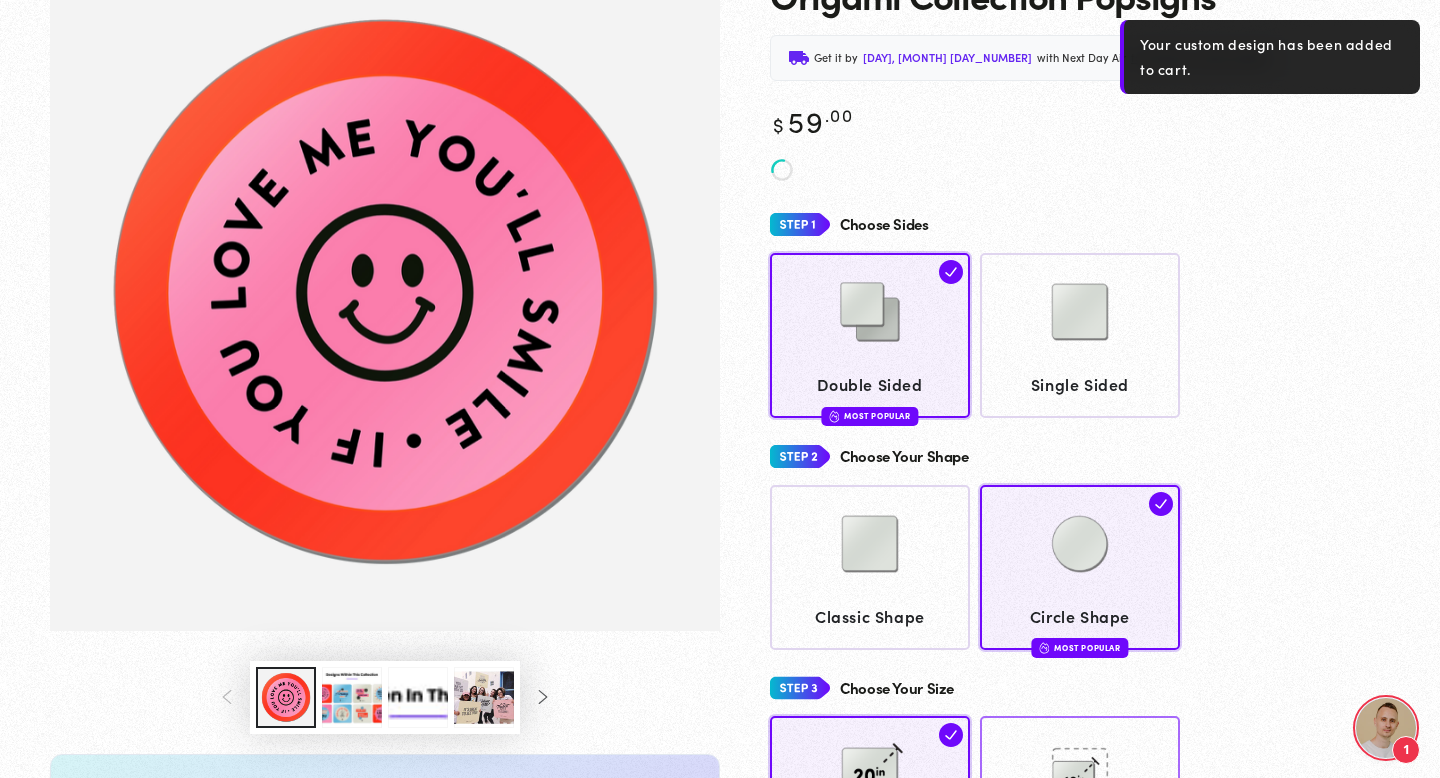 scroll, scrollTop: 0, scrollLeft: 0, axis: both 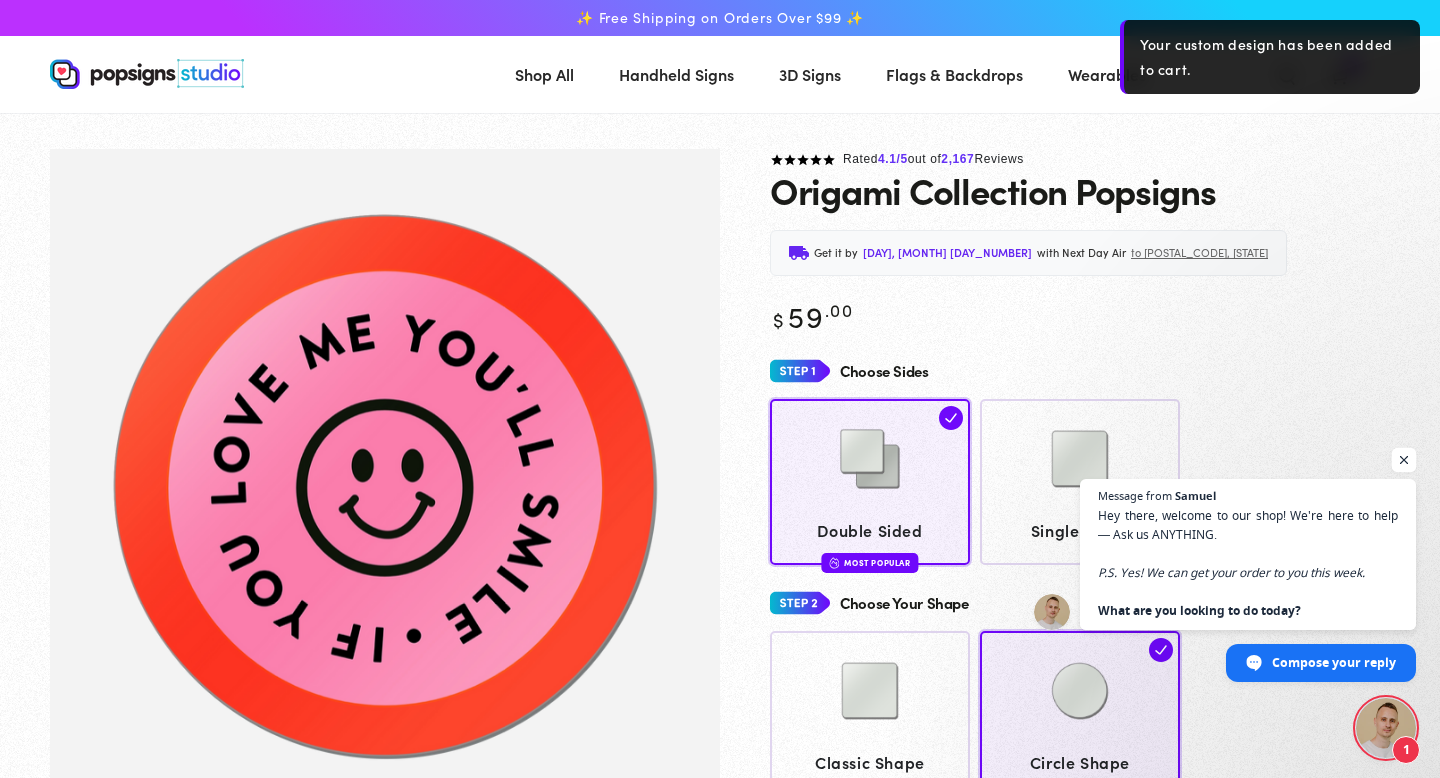 click at bounding box center [1404, 460] 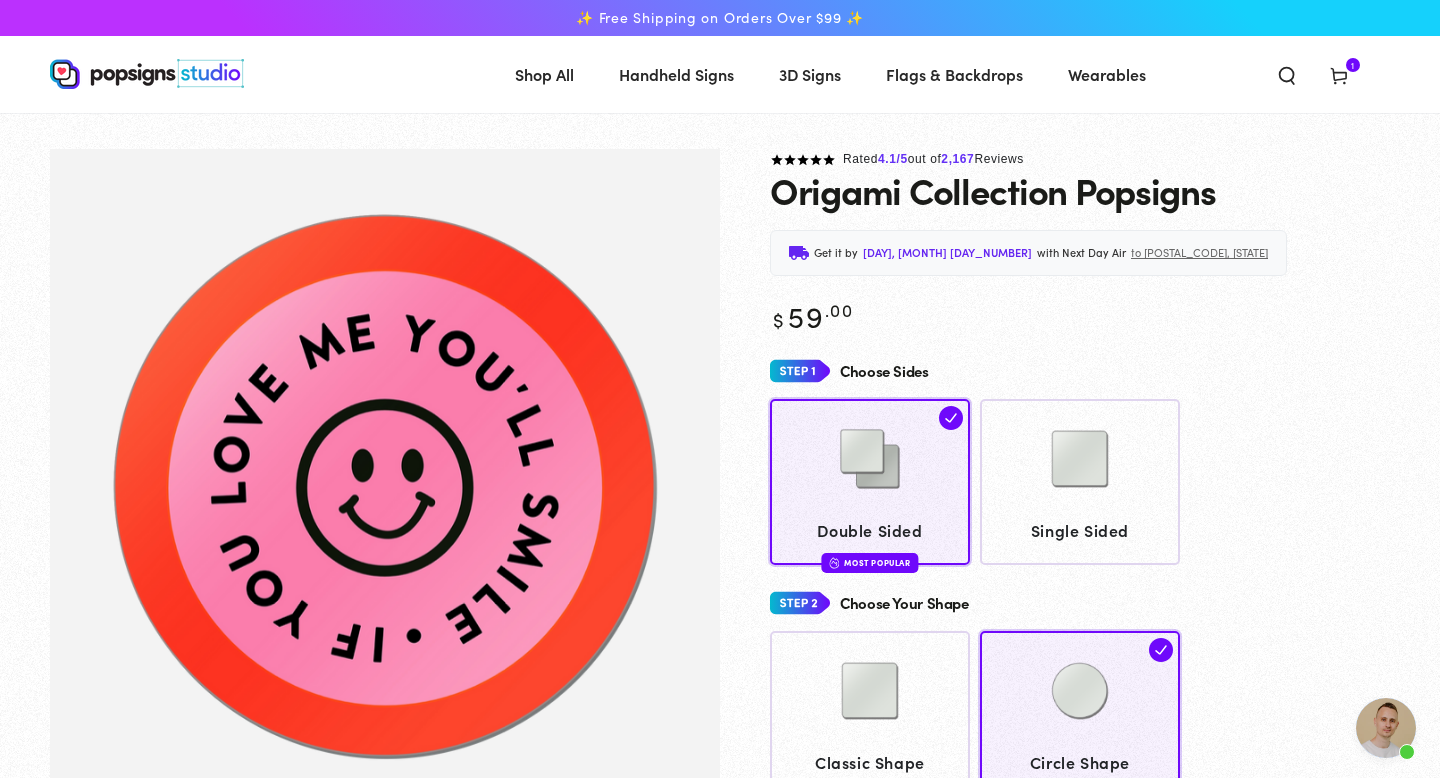 click on "Rated  4.1 /5  out of  2,167  Reviews" at bounding box center [1080, 160] 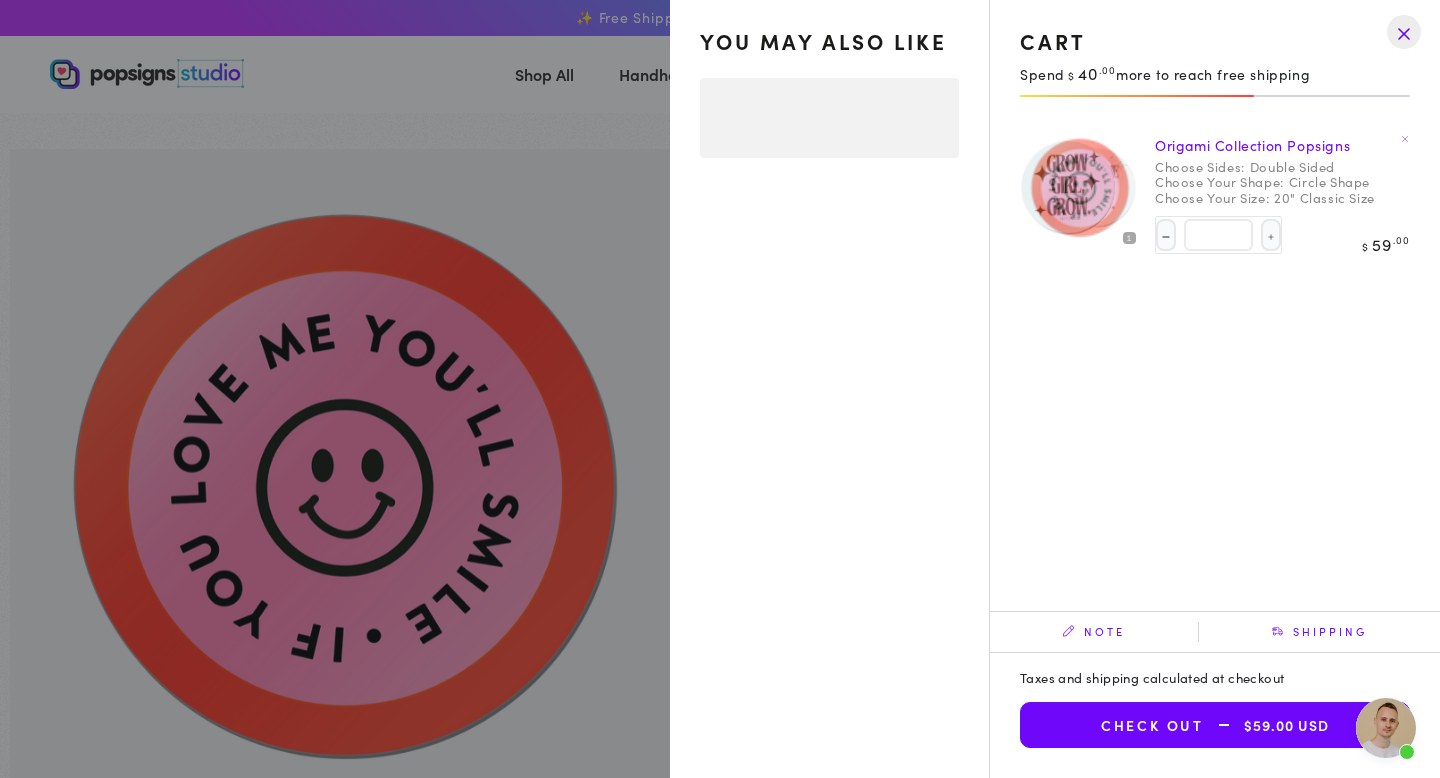 select on "**********" 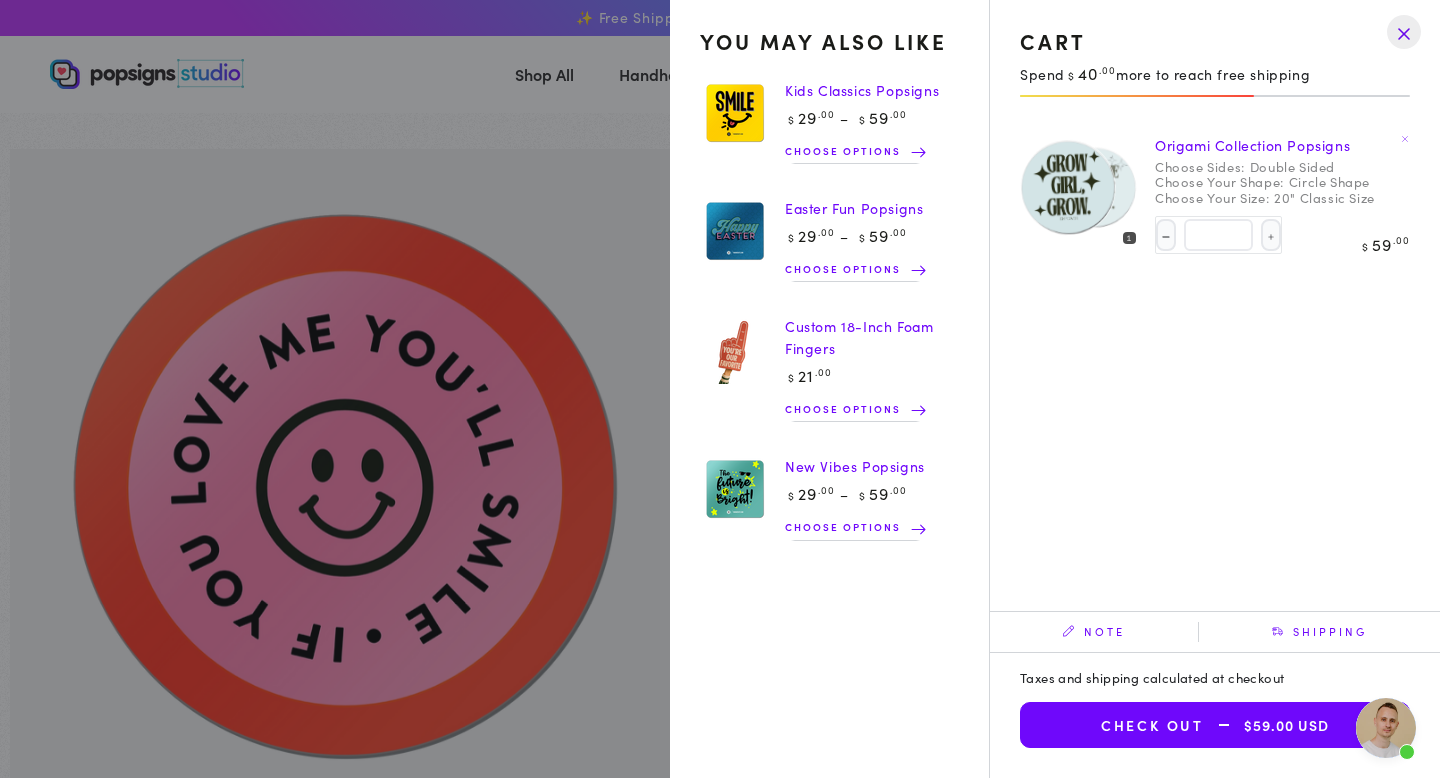 click on "Shipping" at bounding box center [1319, 632] 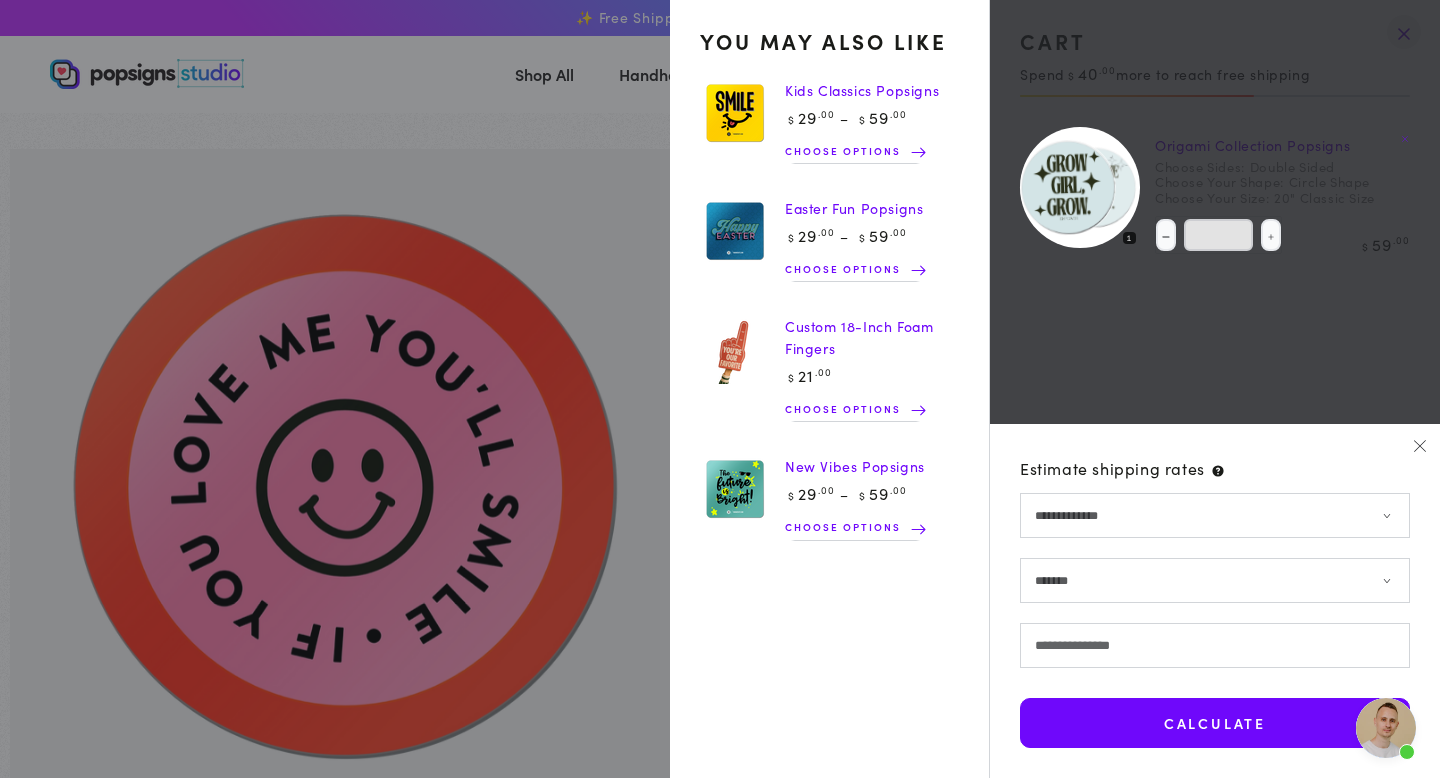 click on "**********" at bounding box center (1215, 580) 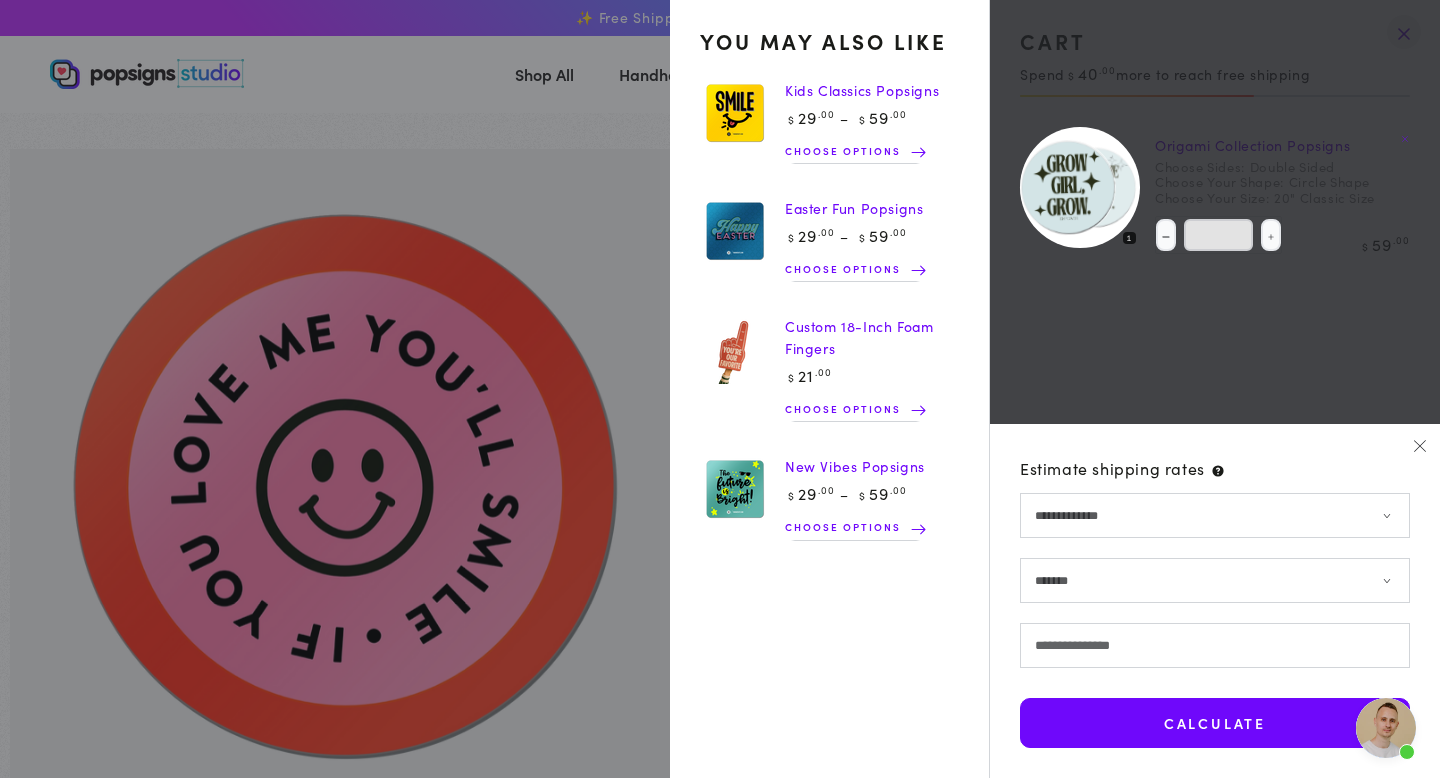 select on "**********" 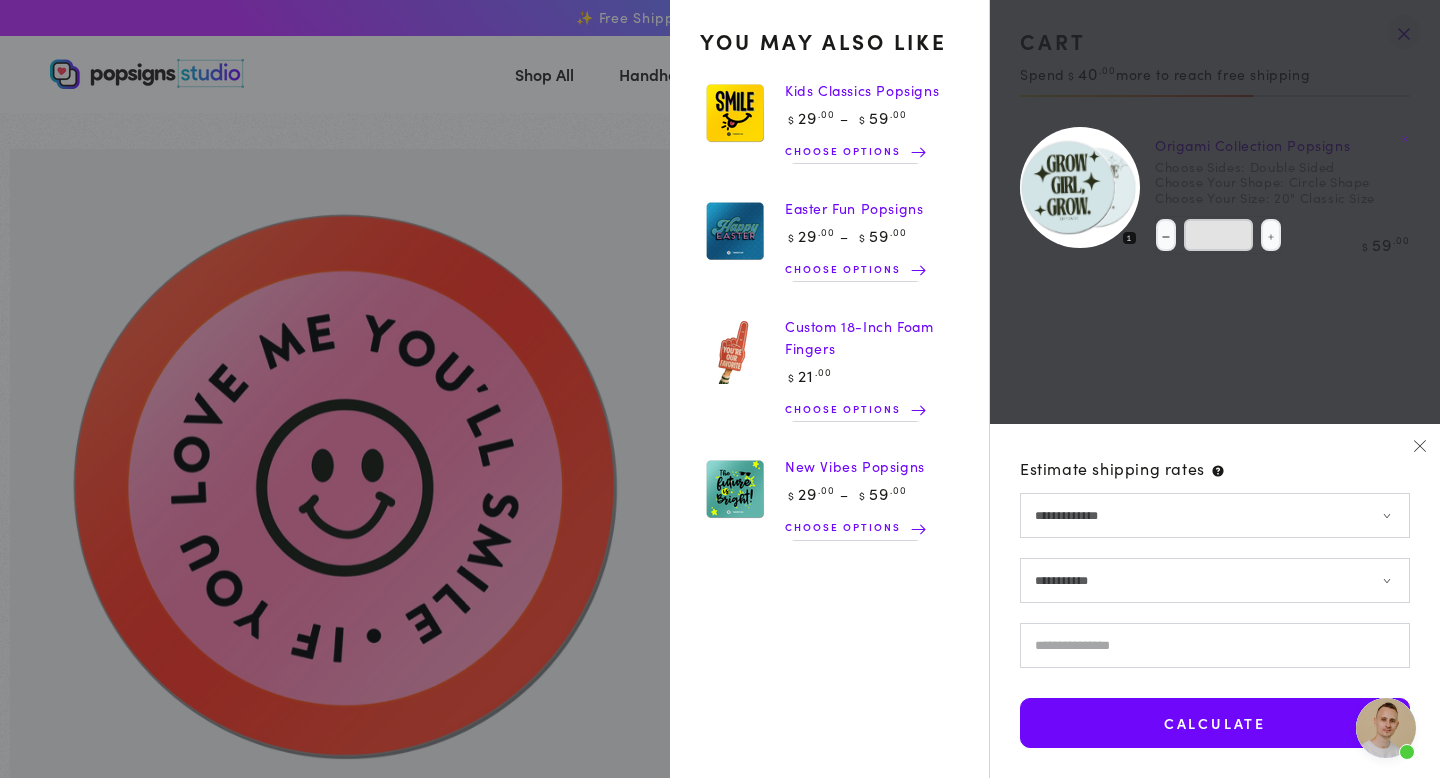 click on "Postal/ZIP code" at bounding box center (1215, 645) 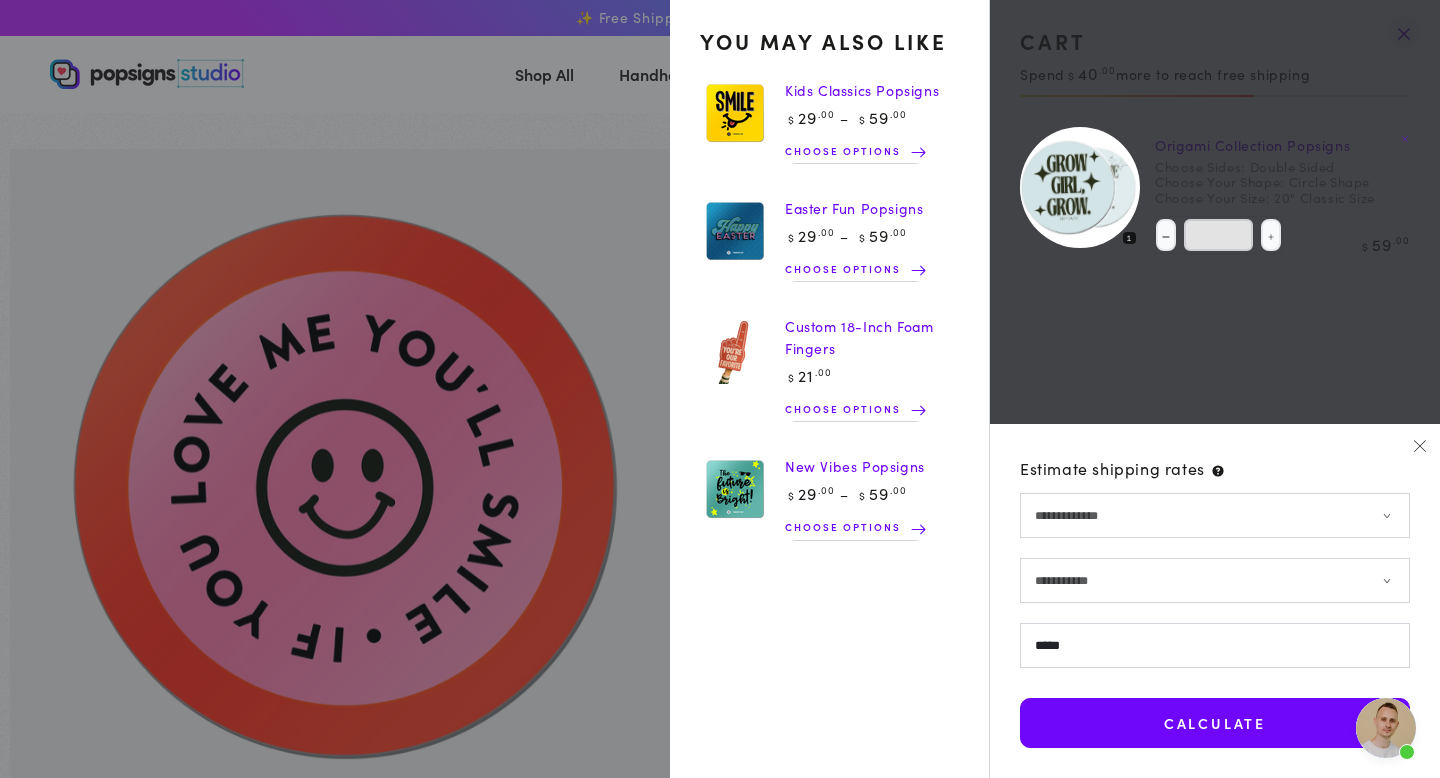 type on "*****" 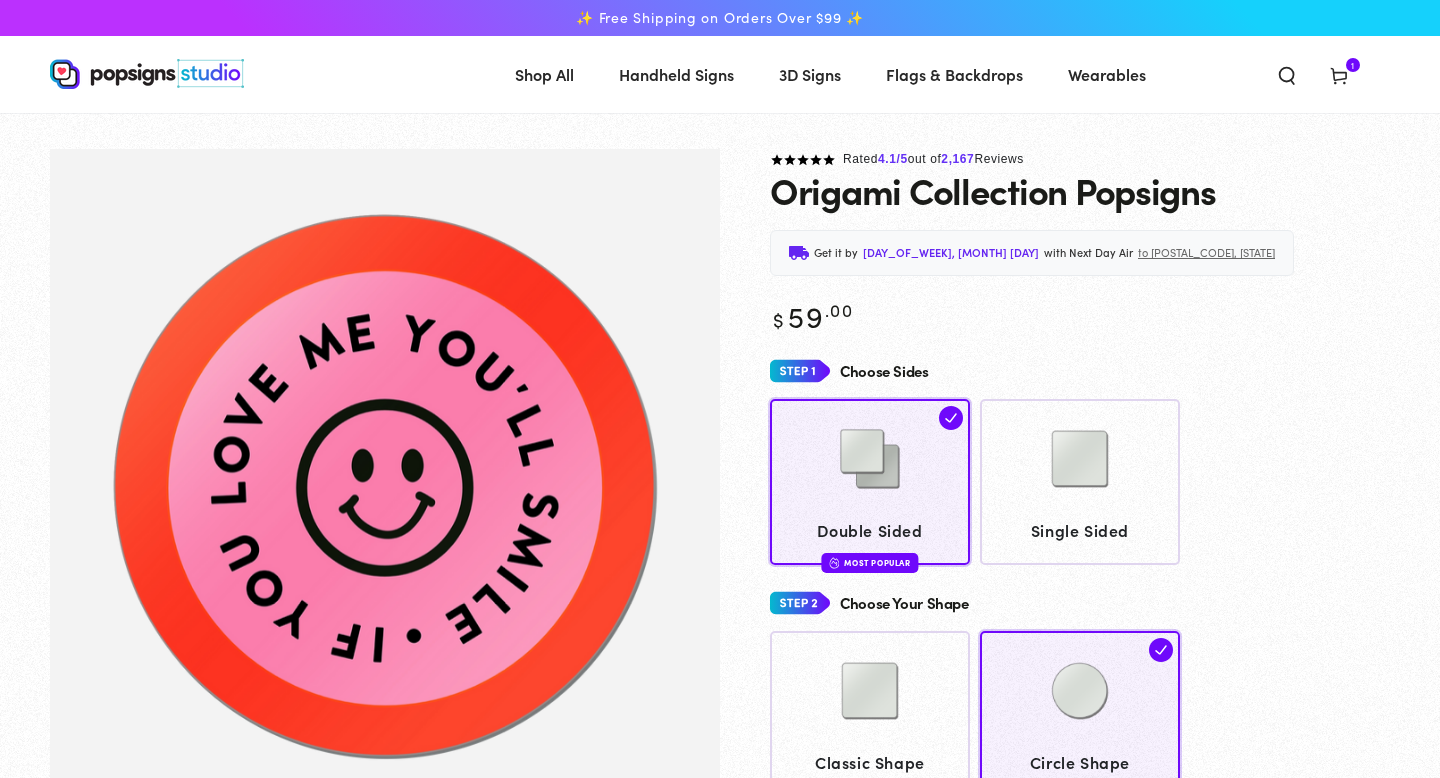 scroll, scrollTop: 0, scrollLeft: 0, axis: both 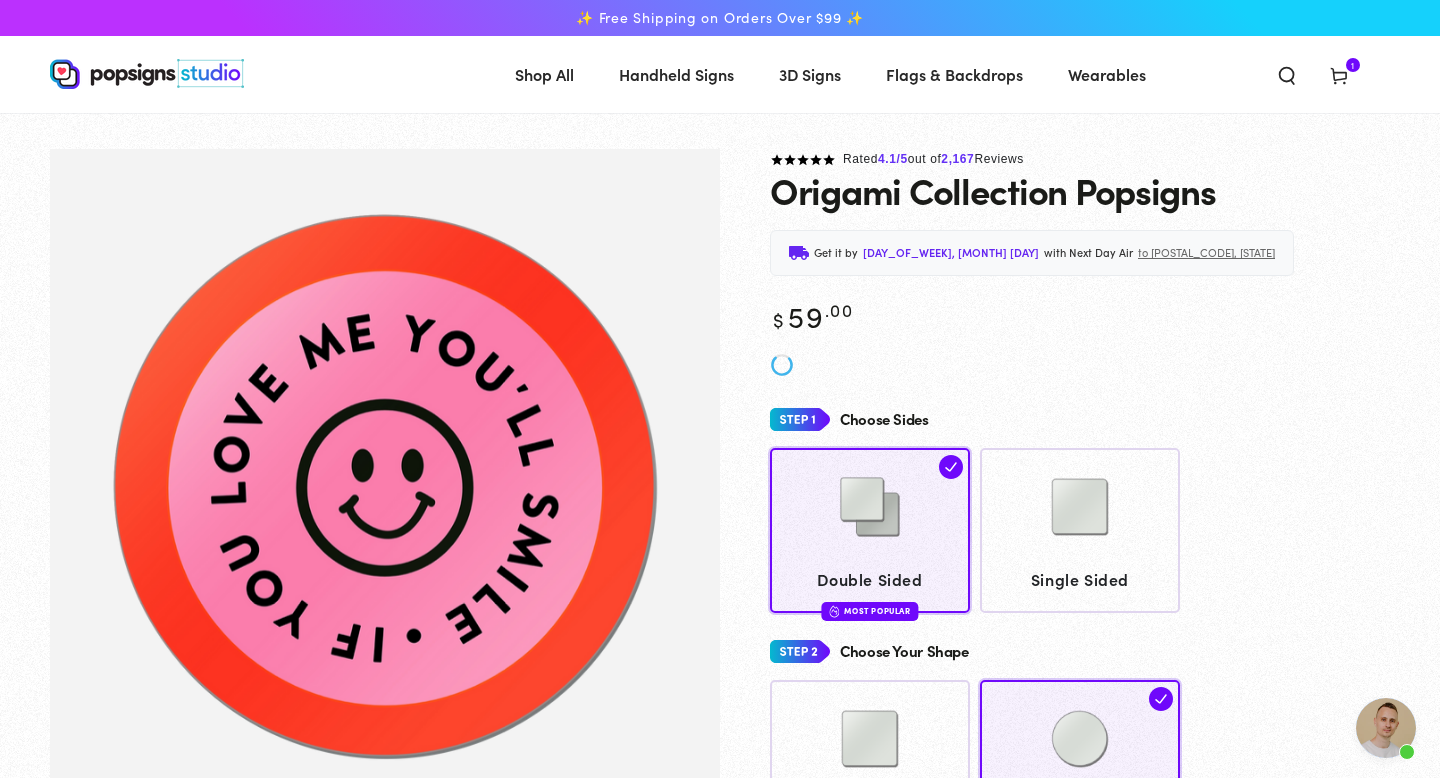 click 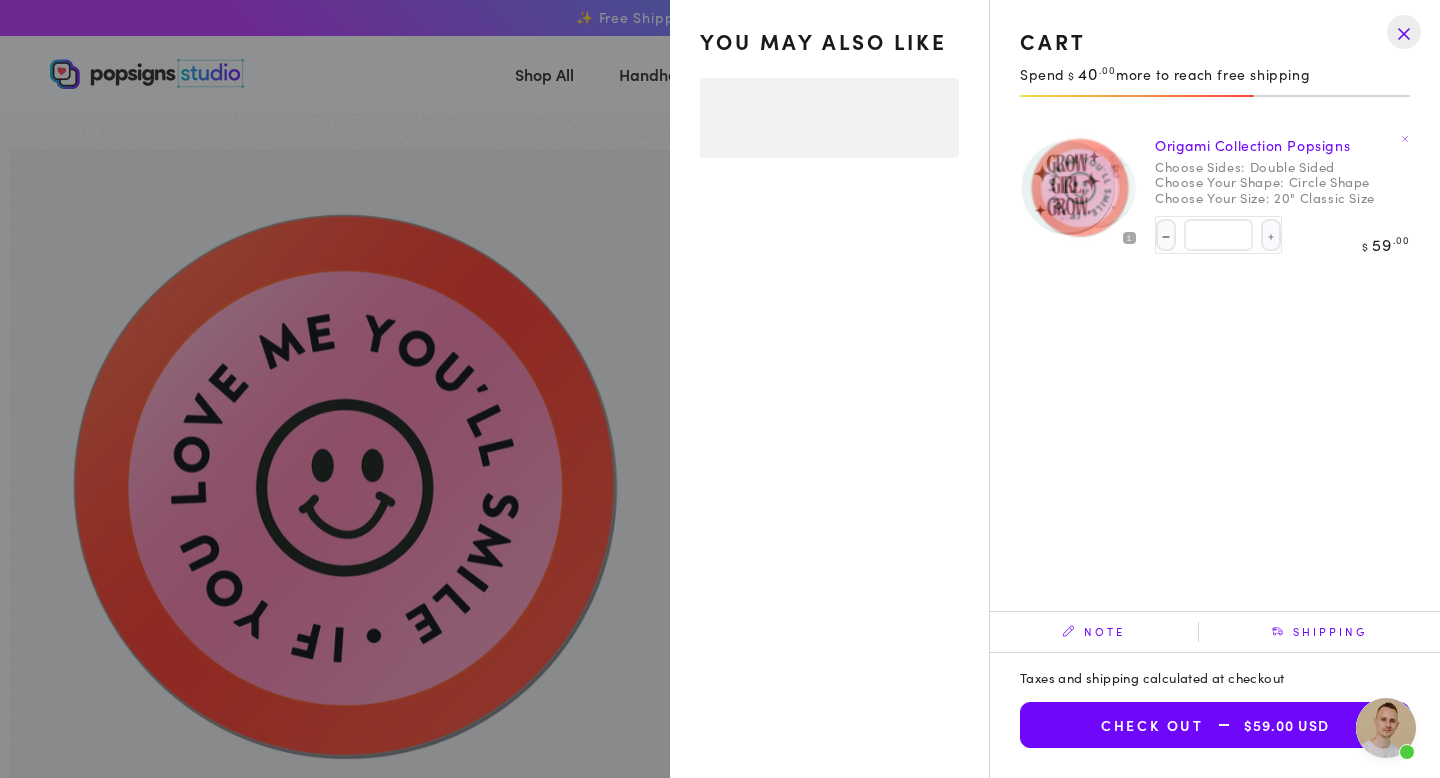select on "**********" 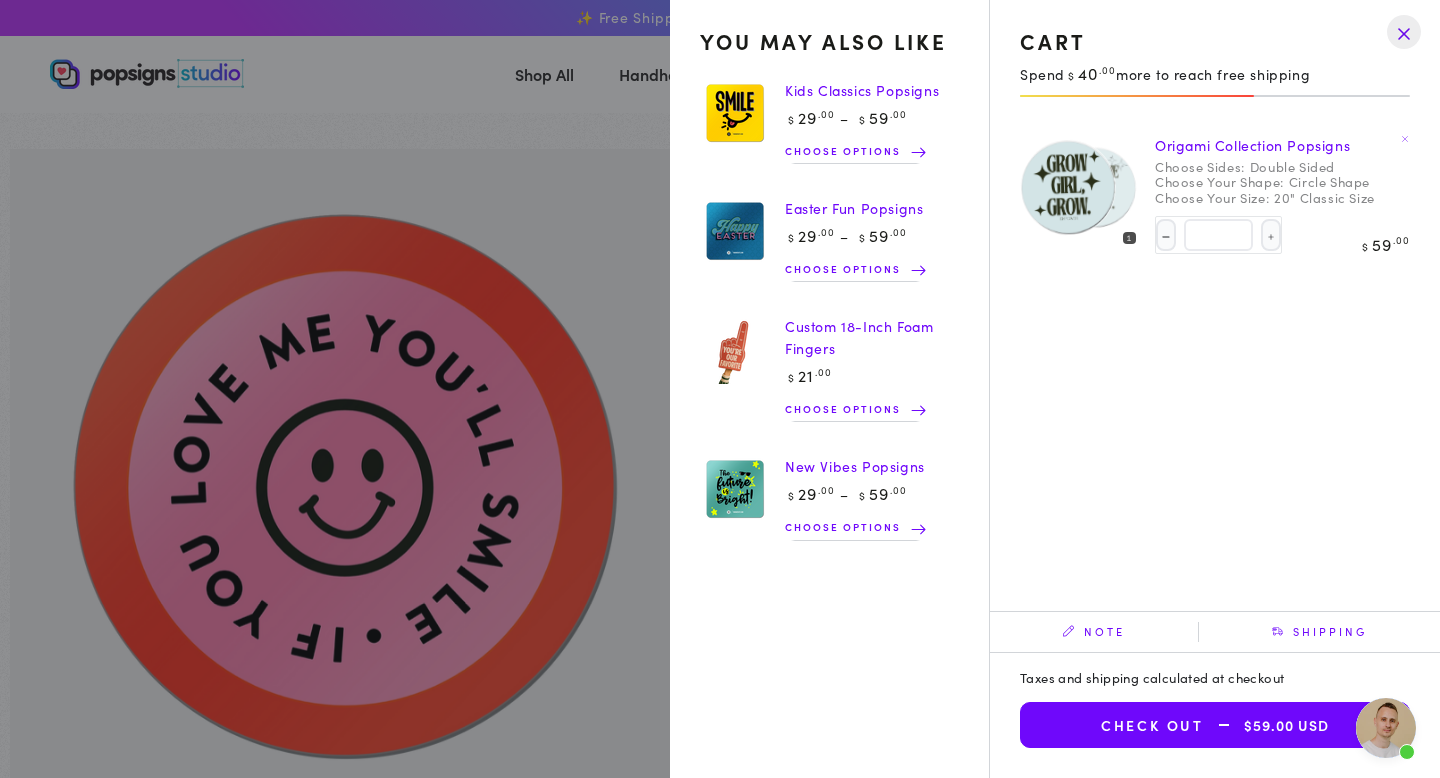 click on "Shipping" at bounding box center (1319, 632) 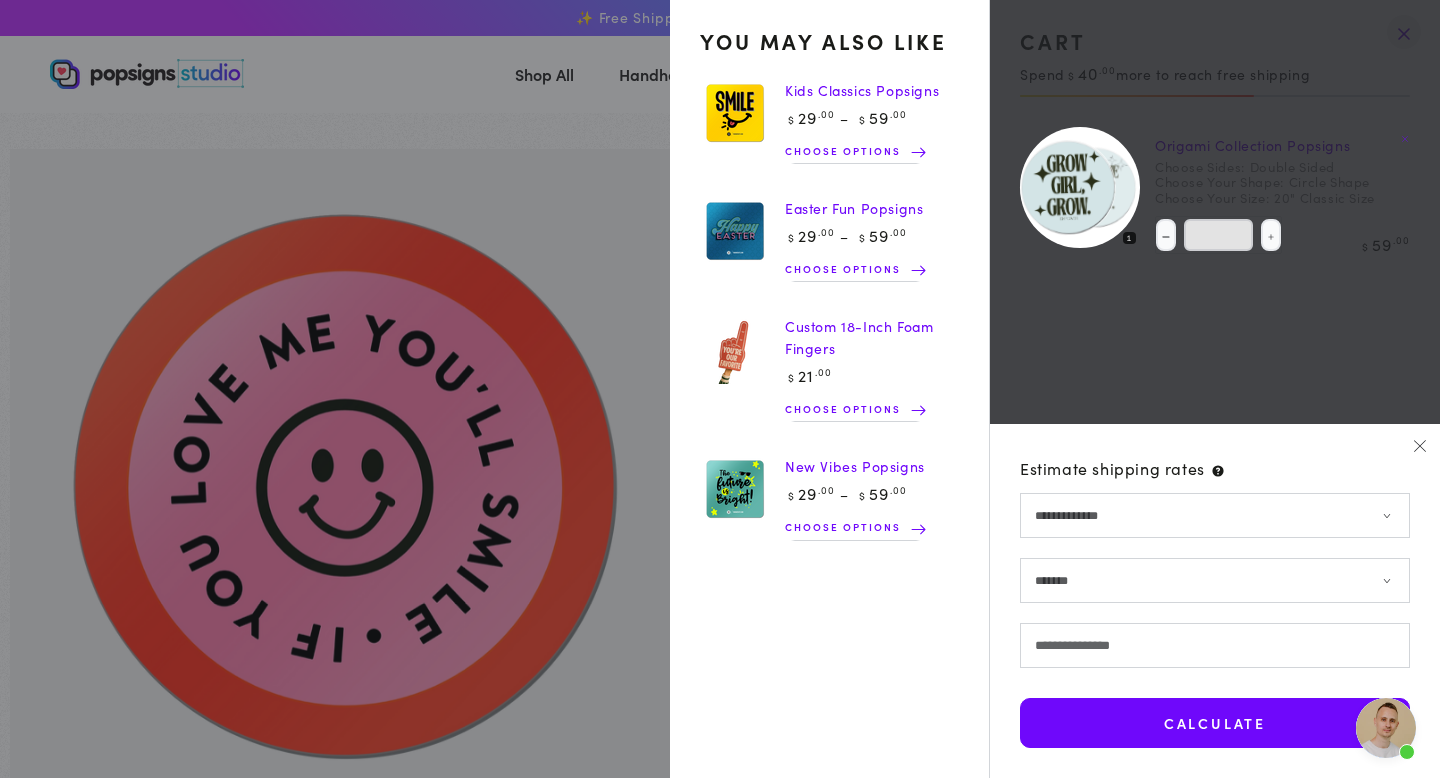 click on "**********" at bounding box center (1215, 580) 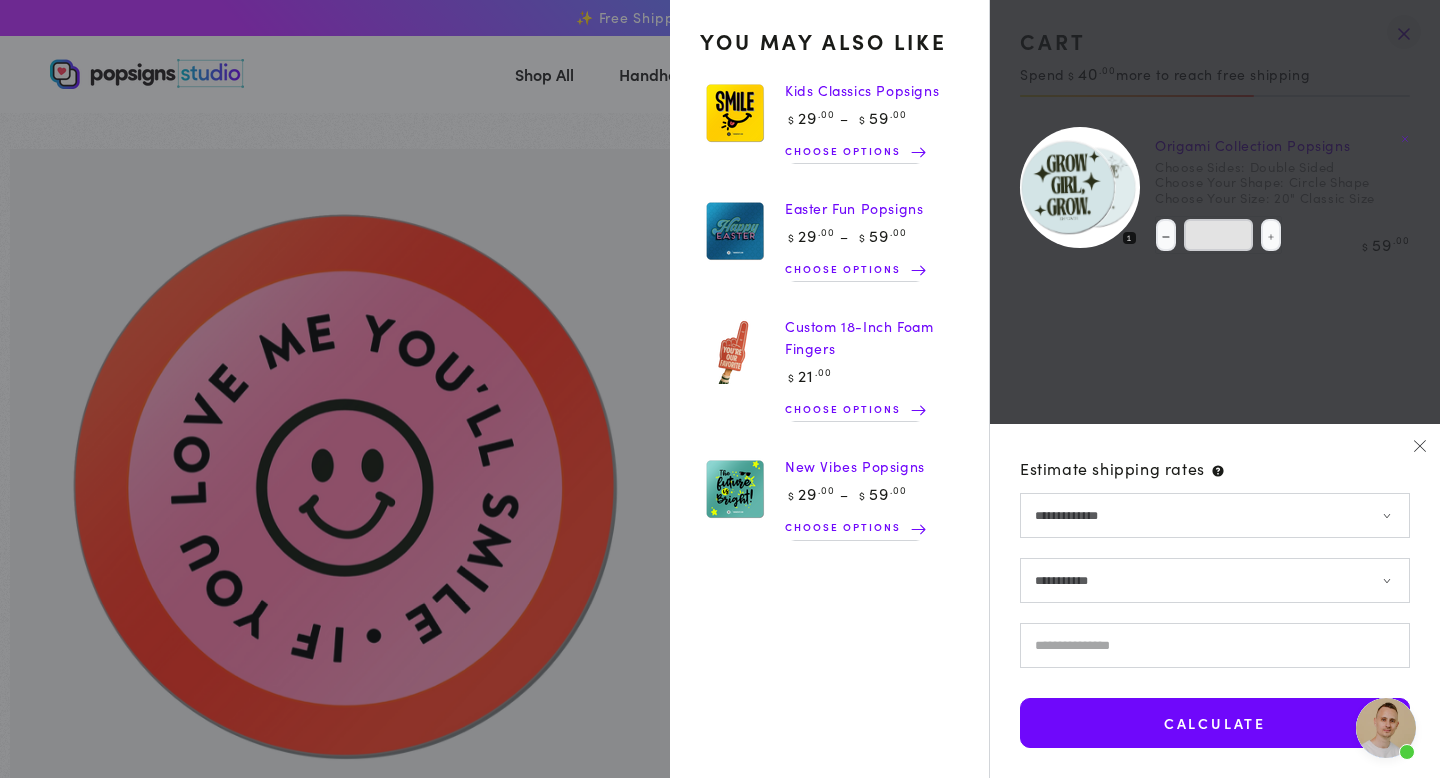 click on "Postal/ZIP code" at bounding box center (1215, 645) 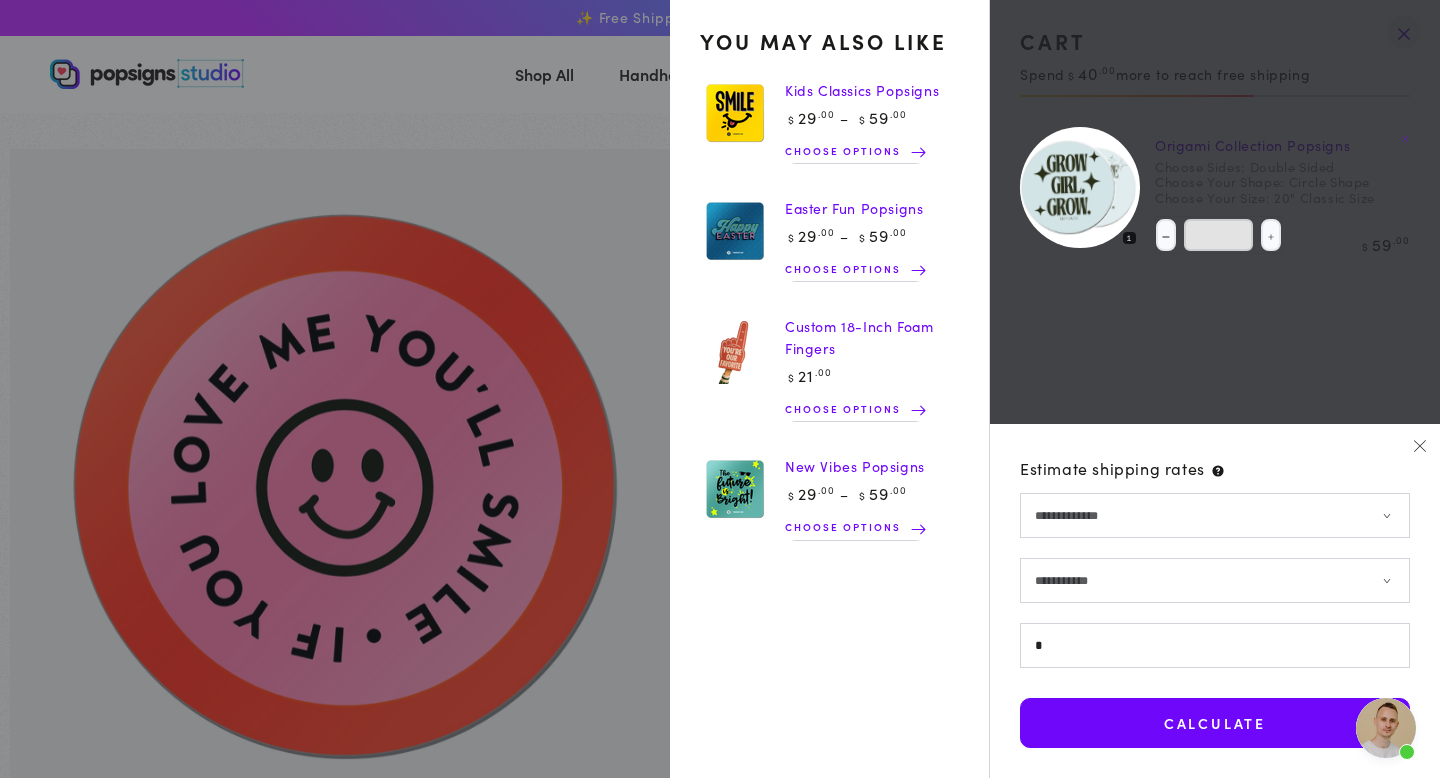 type on "*****" 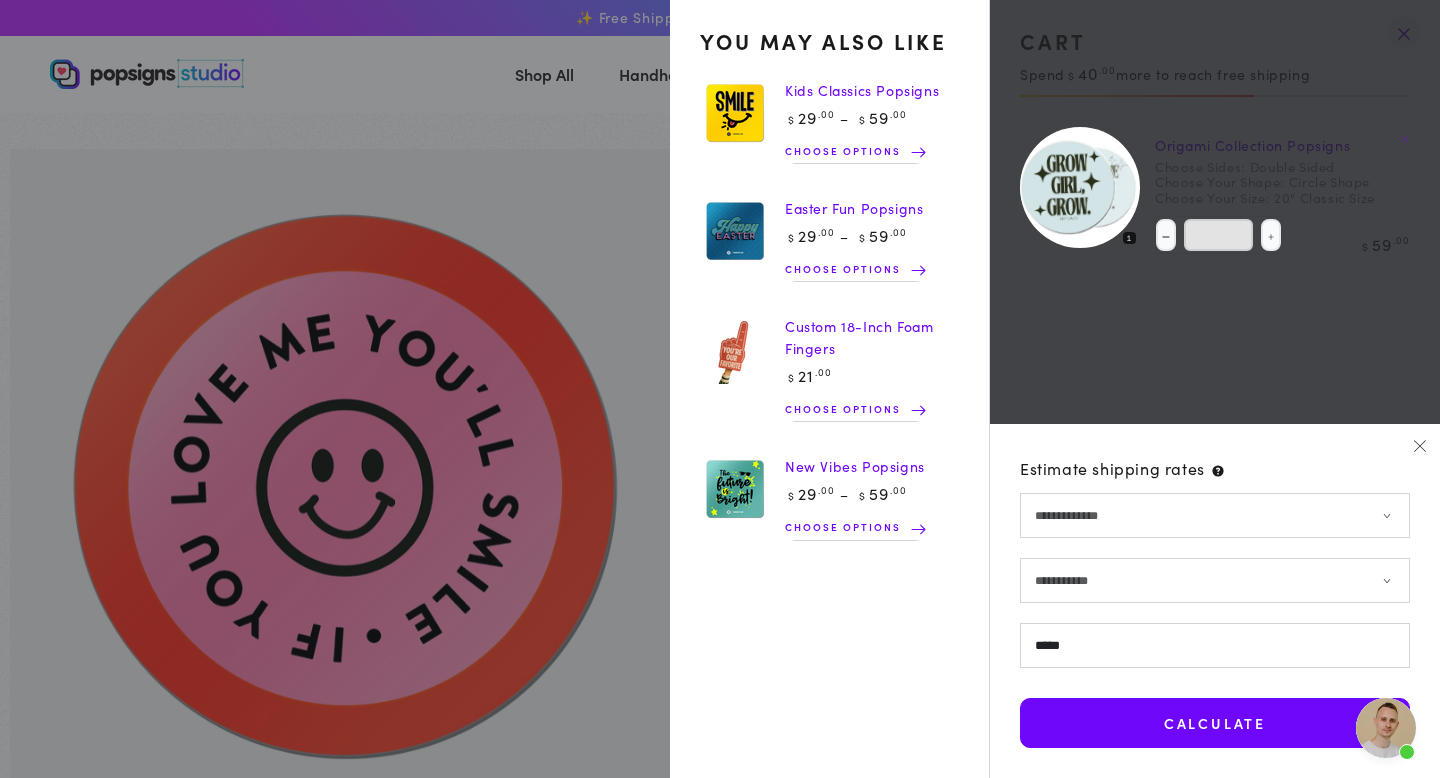 click on "Calculate" at bounding box center [1215, 723] 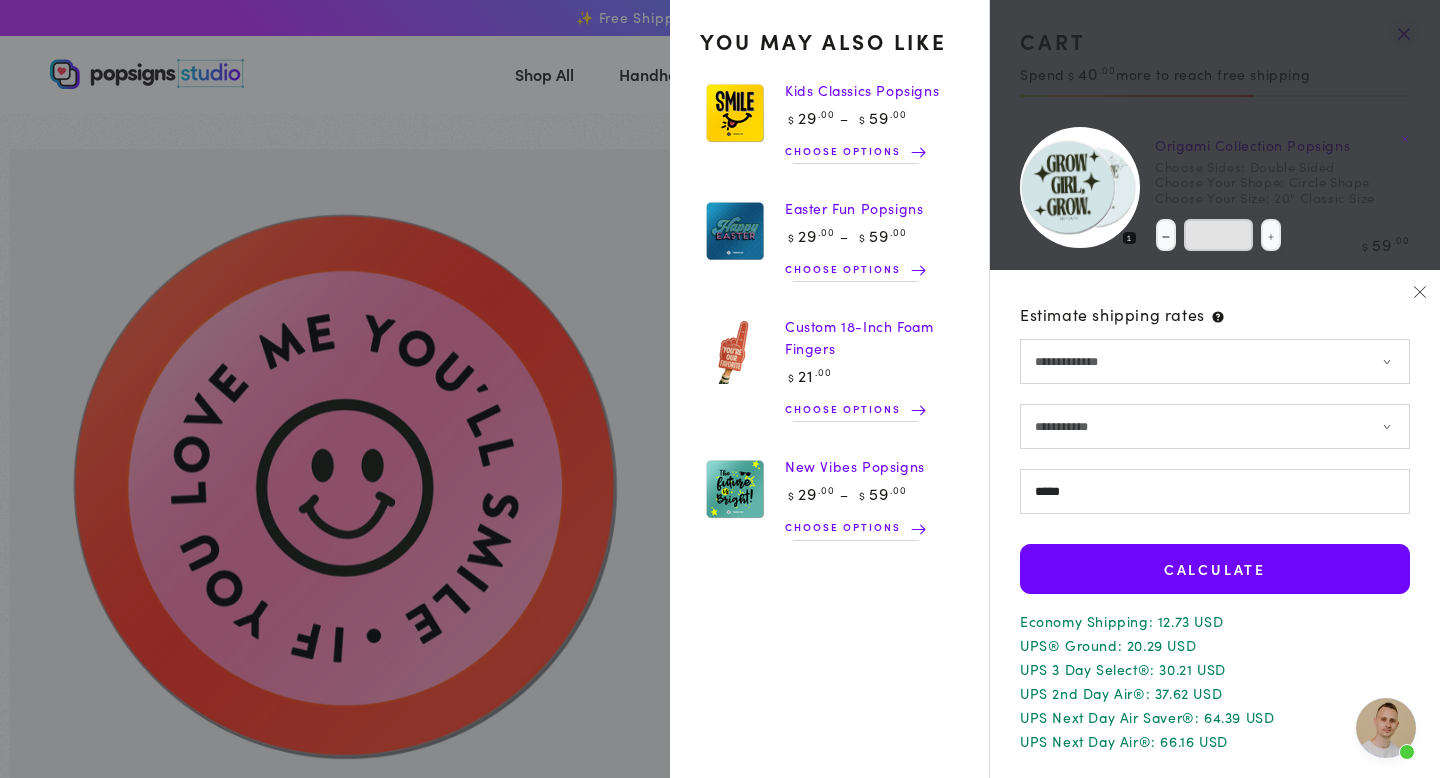 click 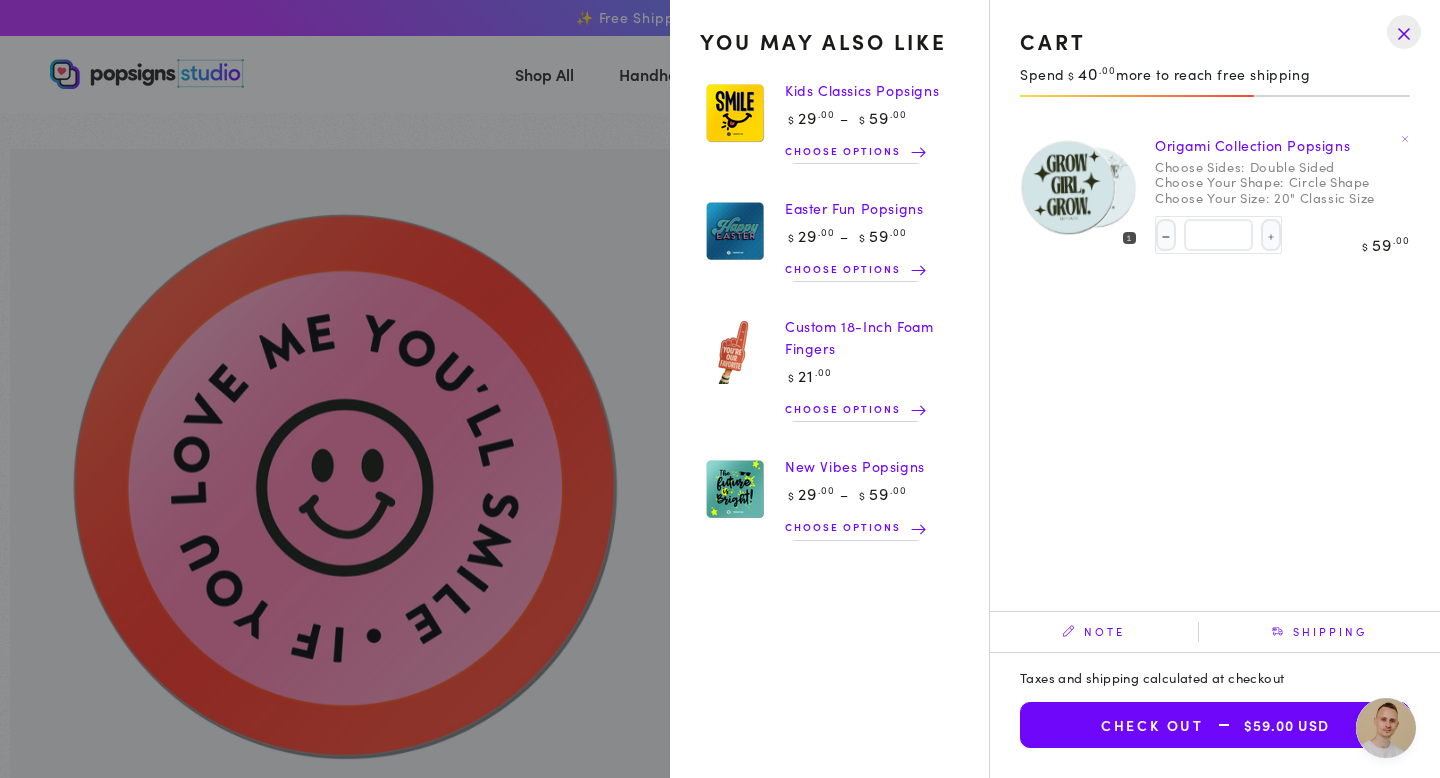 click at bounding box center [1404, 32] 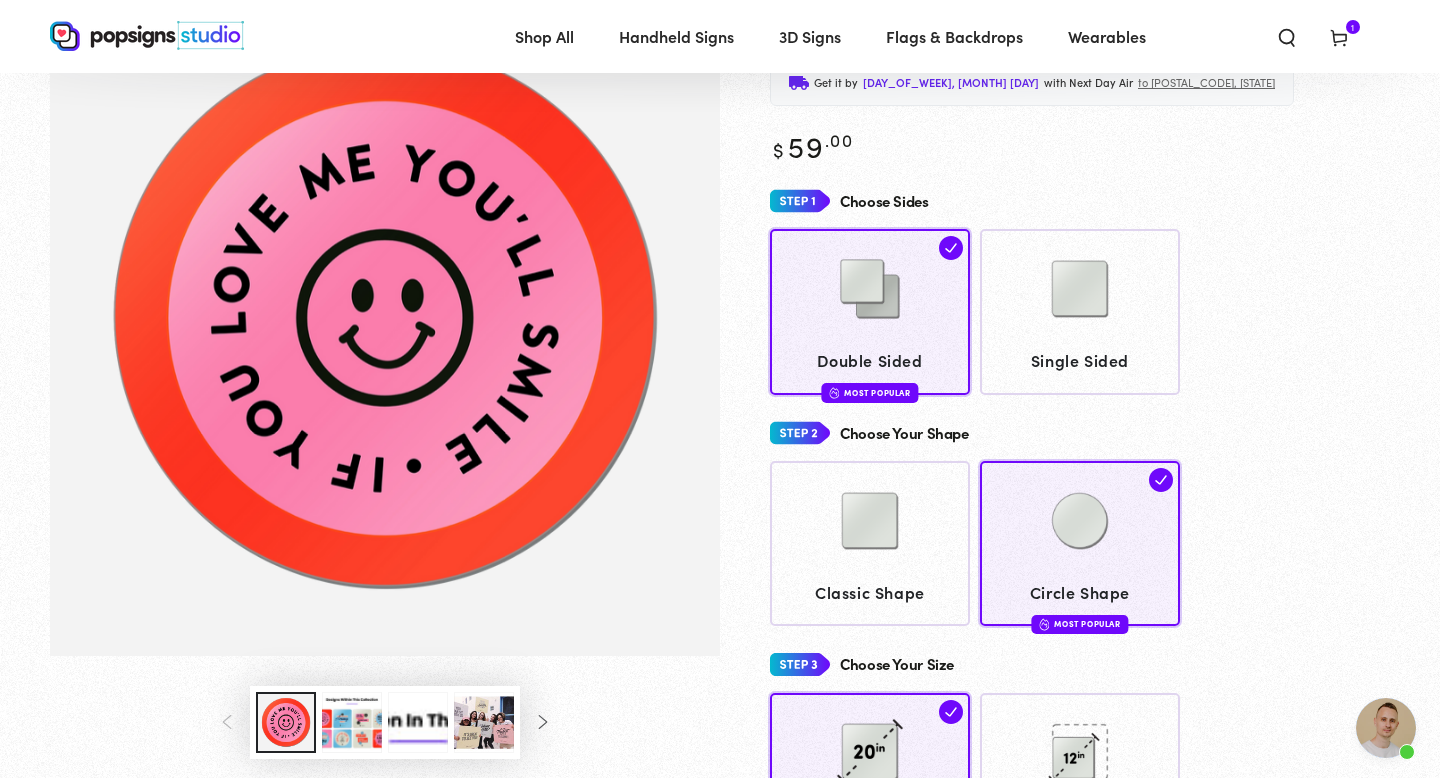 scroll, scrollTop: 152, scrollLeft: 0, axis: vertical 